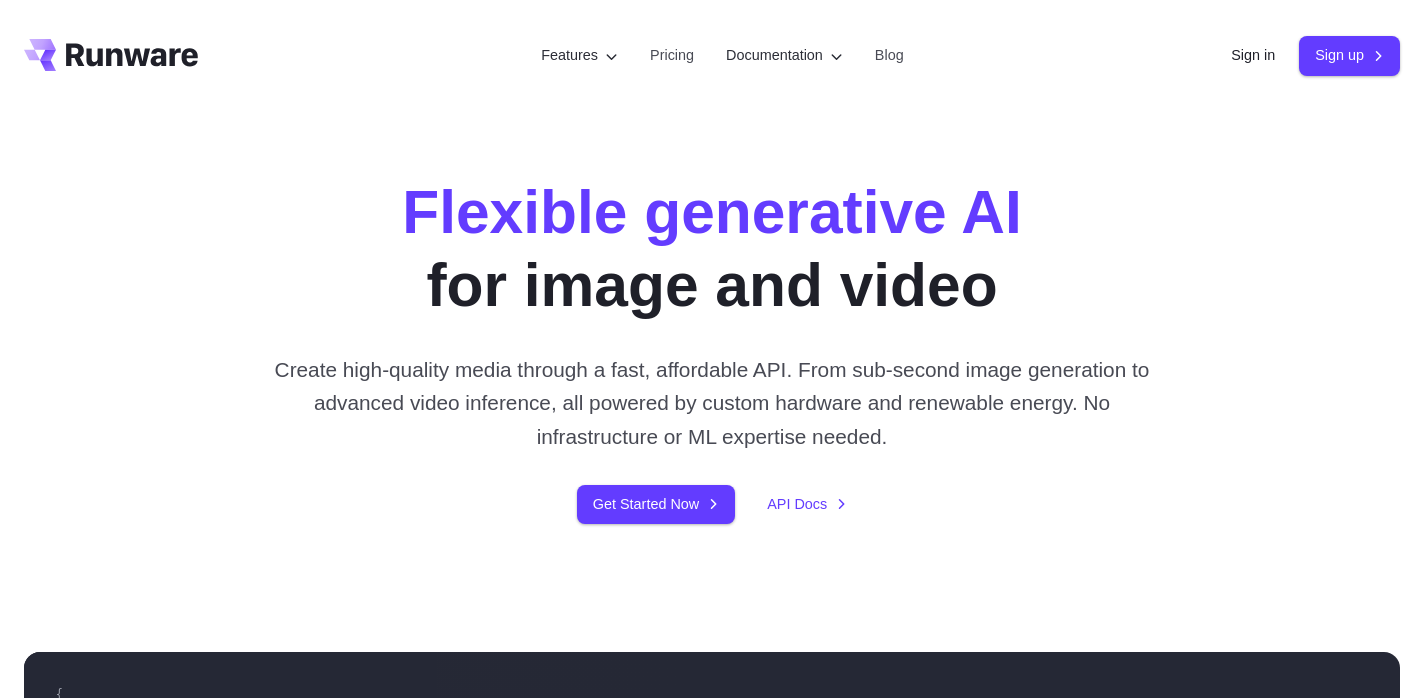 scroll, scrollTop: 0, scrollLeft: 0, axis: both 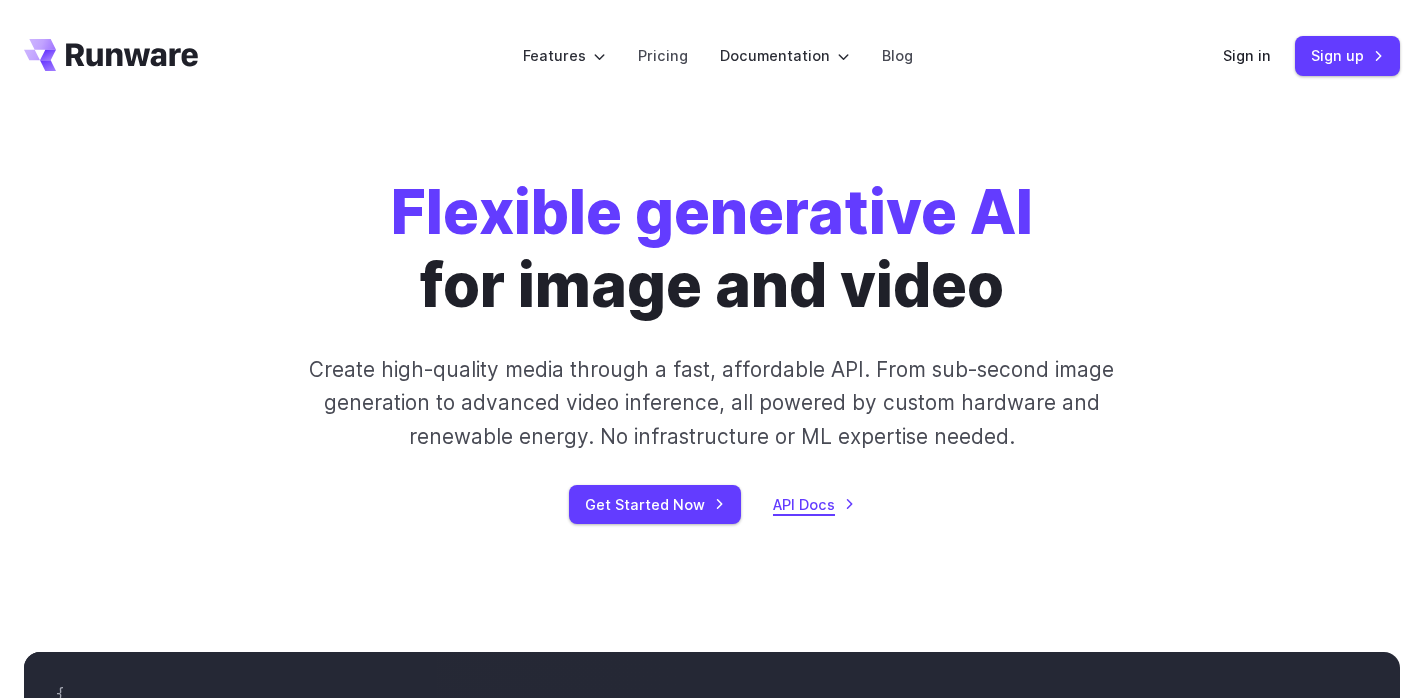 click on "API Docs" at bounding box center (814, 504) 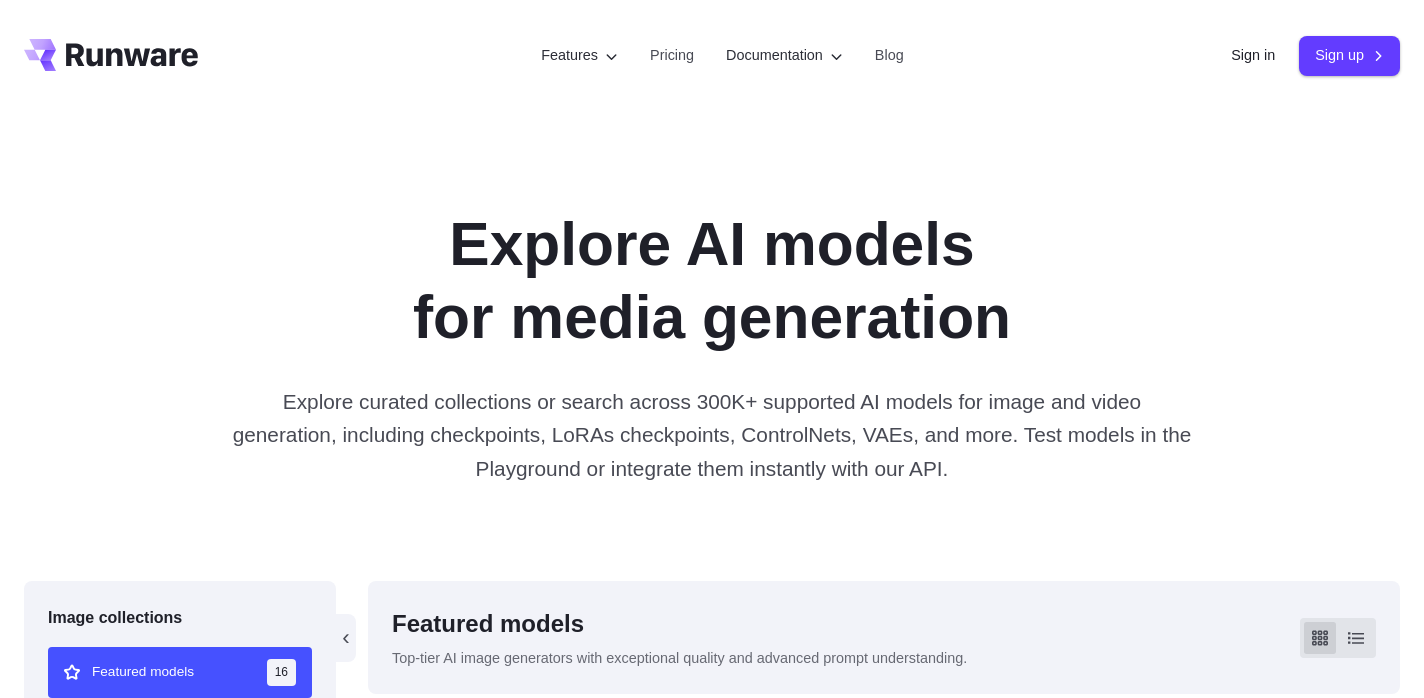 scroll, scrollTop: 0, scrollLeft: 0, axis: both 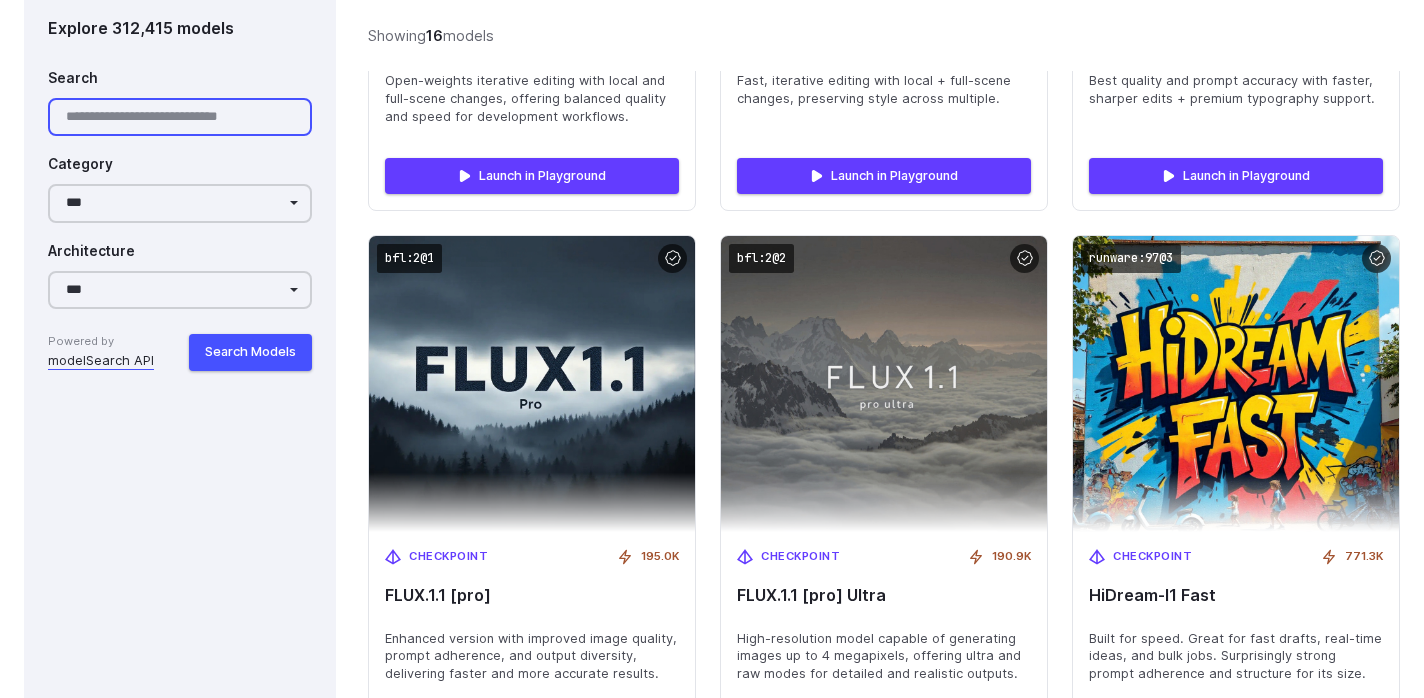 click on "Search" at bounding box center (180, 117) 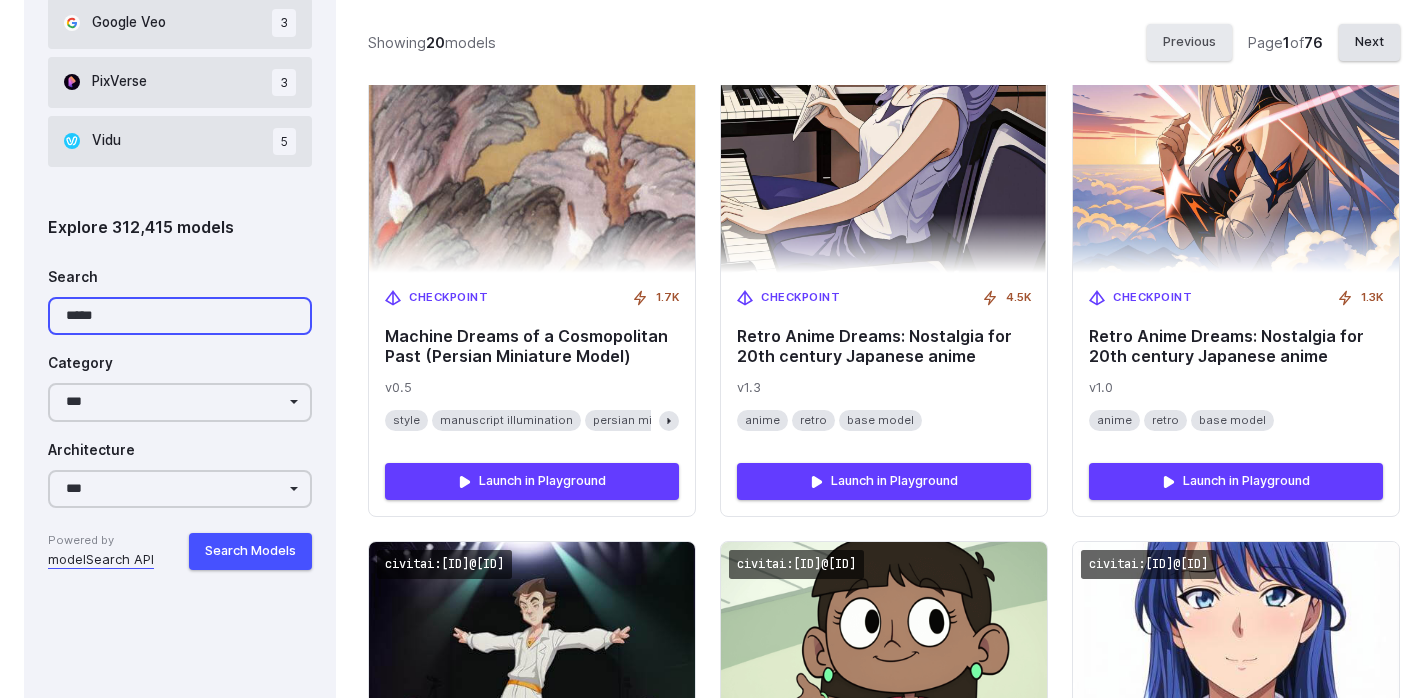 scroll, scrollTop: 1431, scrollLeft: 0, axis: vertical 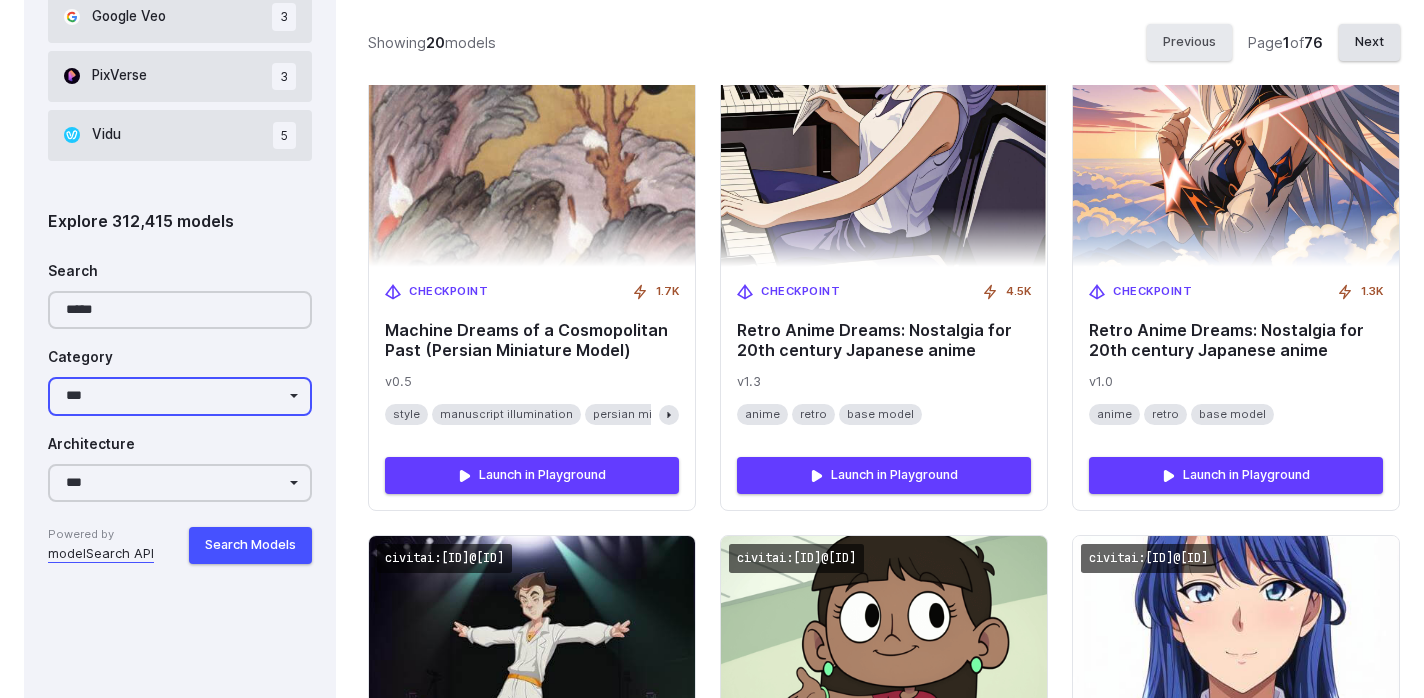 click on "**********" at bounding box center (180, 396) 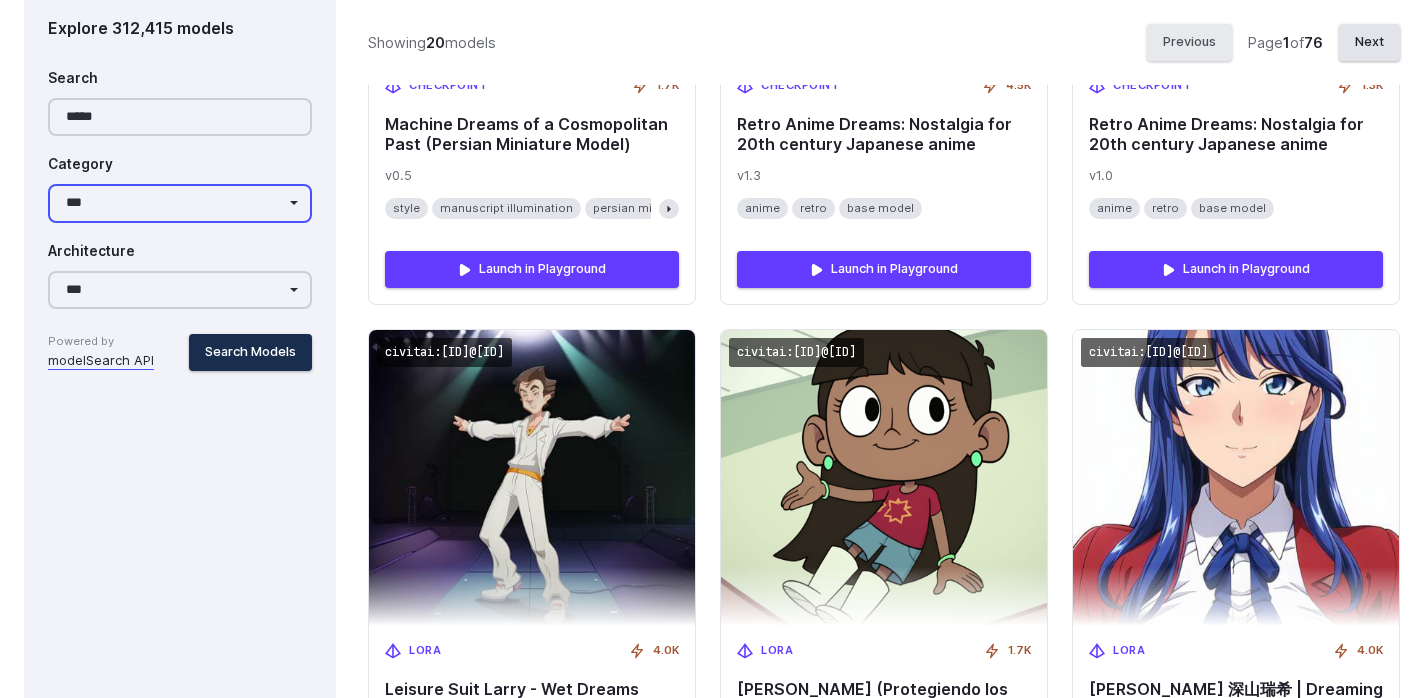 scroll, scrollTop: 1544, scrollLeft: 0, axis: vertical 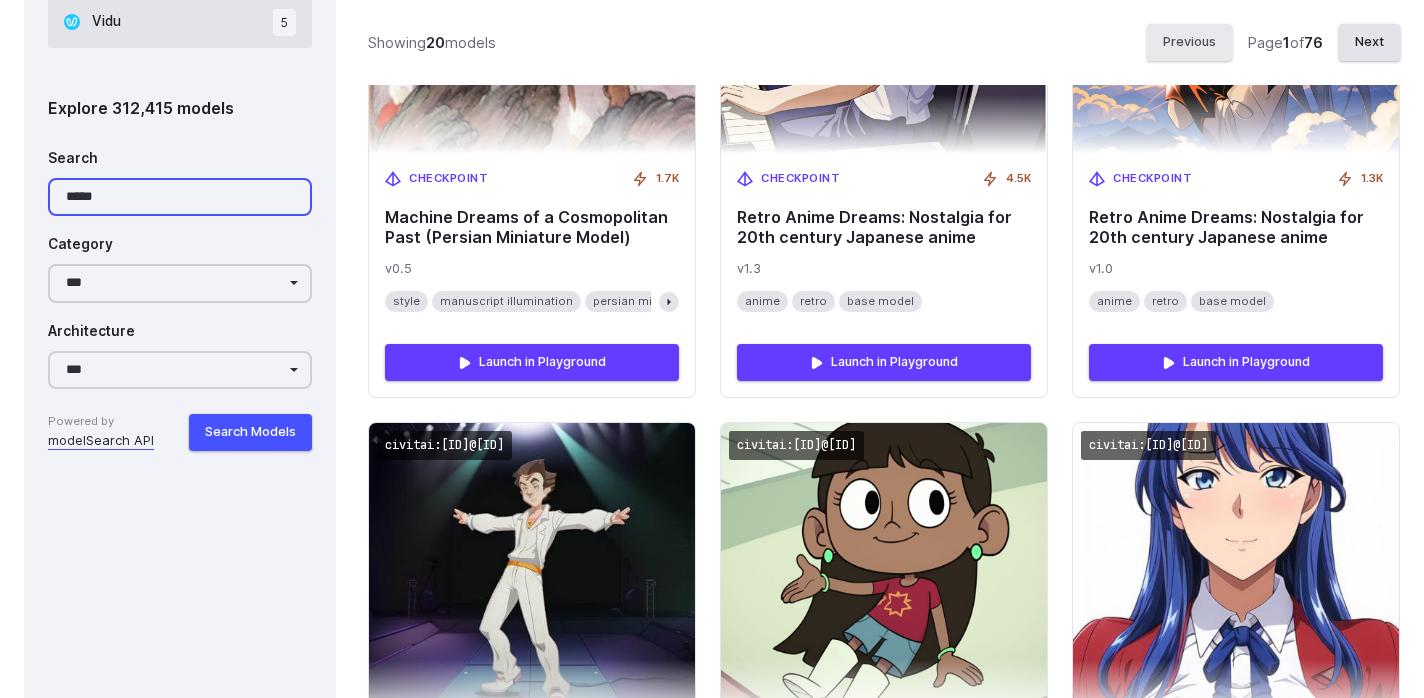 click on "*****" at bounding box center (180, 197) 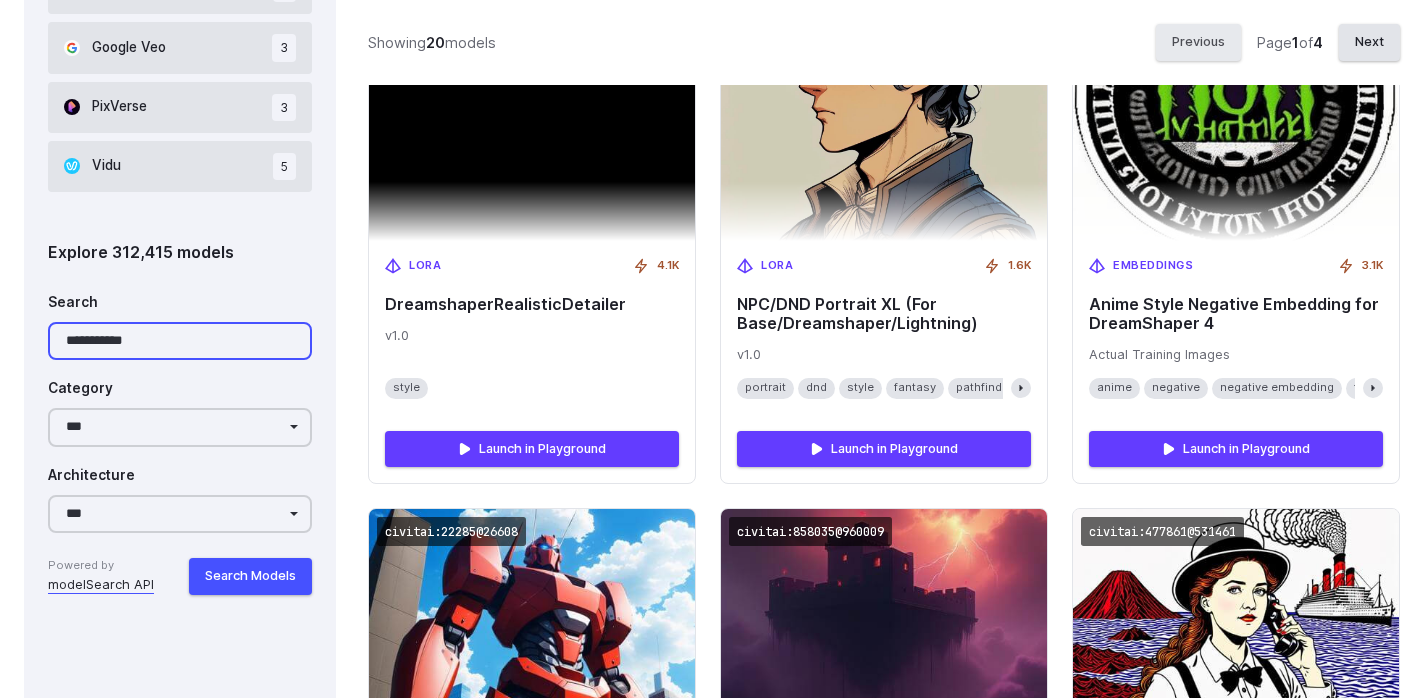 scroll, scrollTop: 1439, scrollLeft: 0, axis: vertical 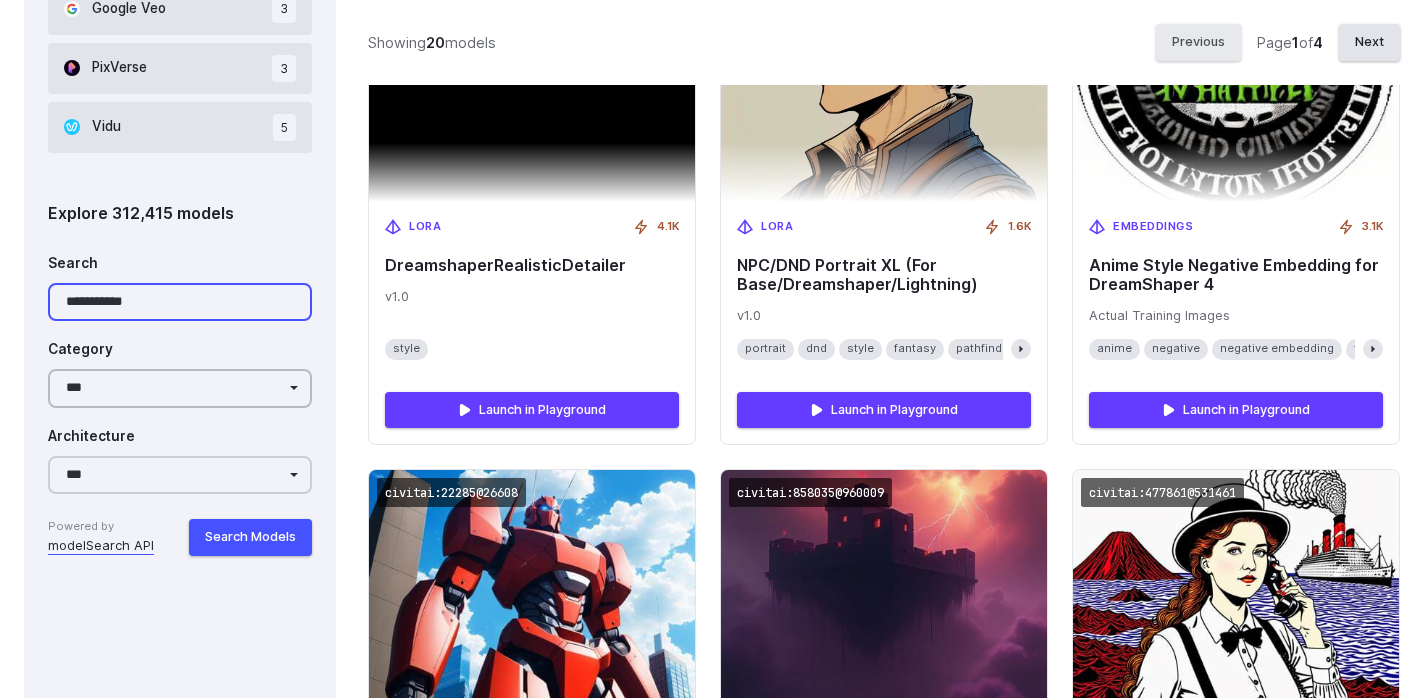 type on "**********" 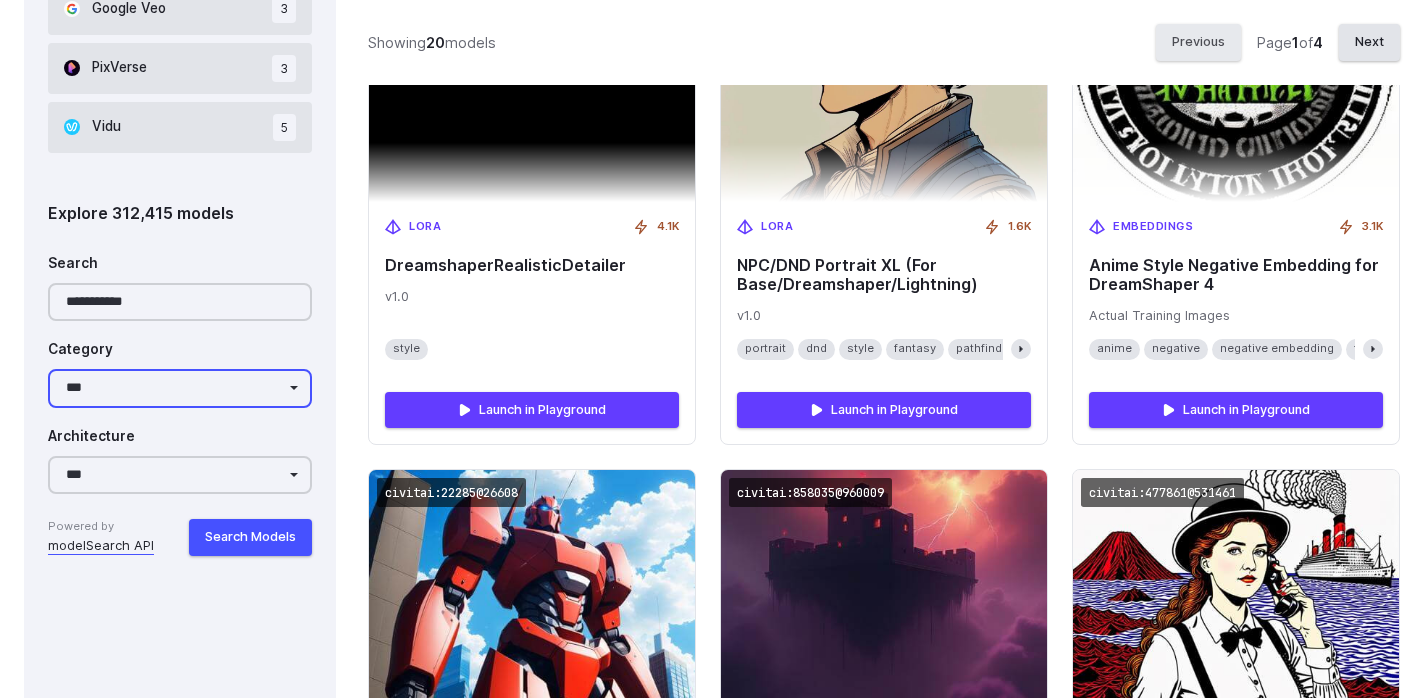 click on "**********" at bounding box center (180, 388) 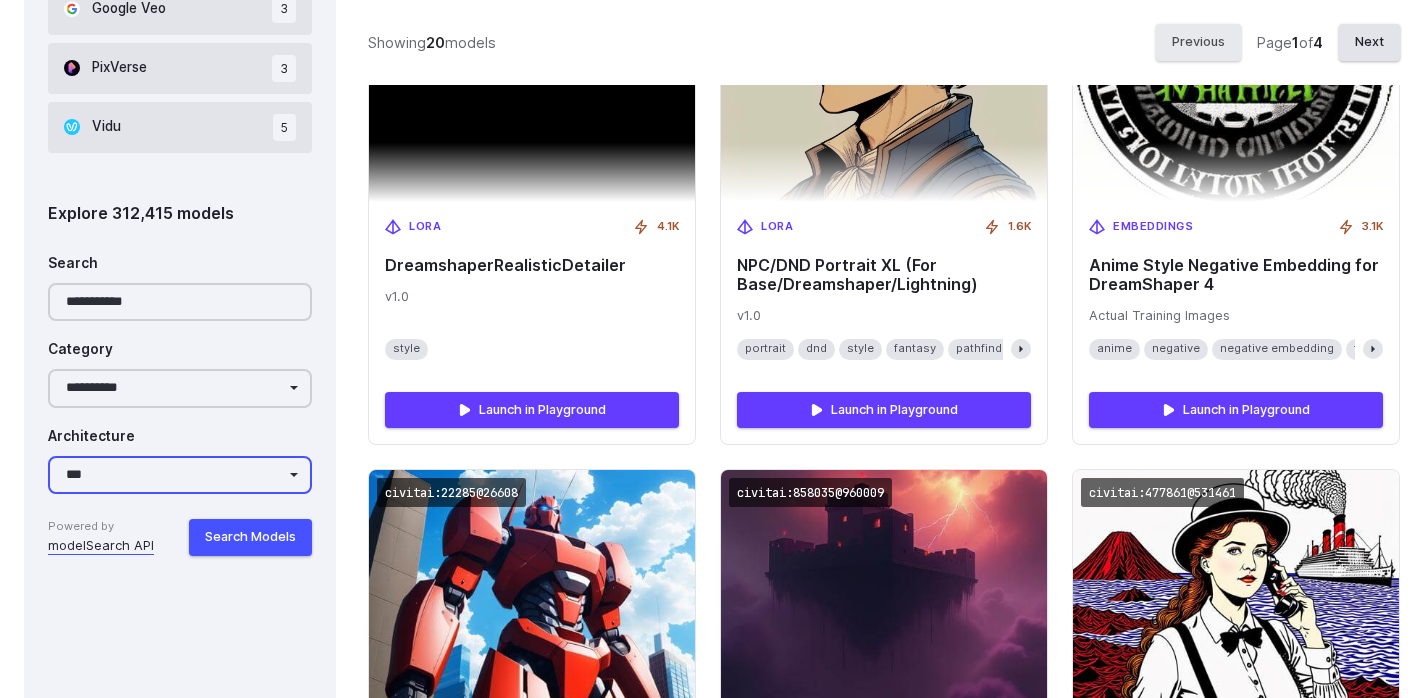 click on "**********" at bounding box center (180, 475) 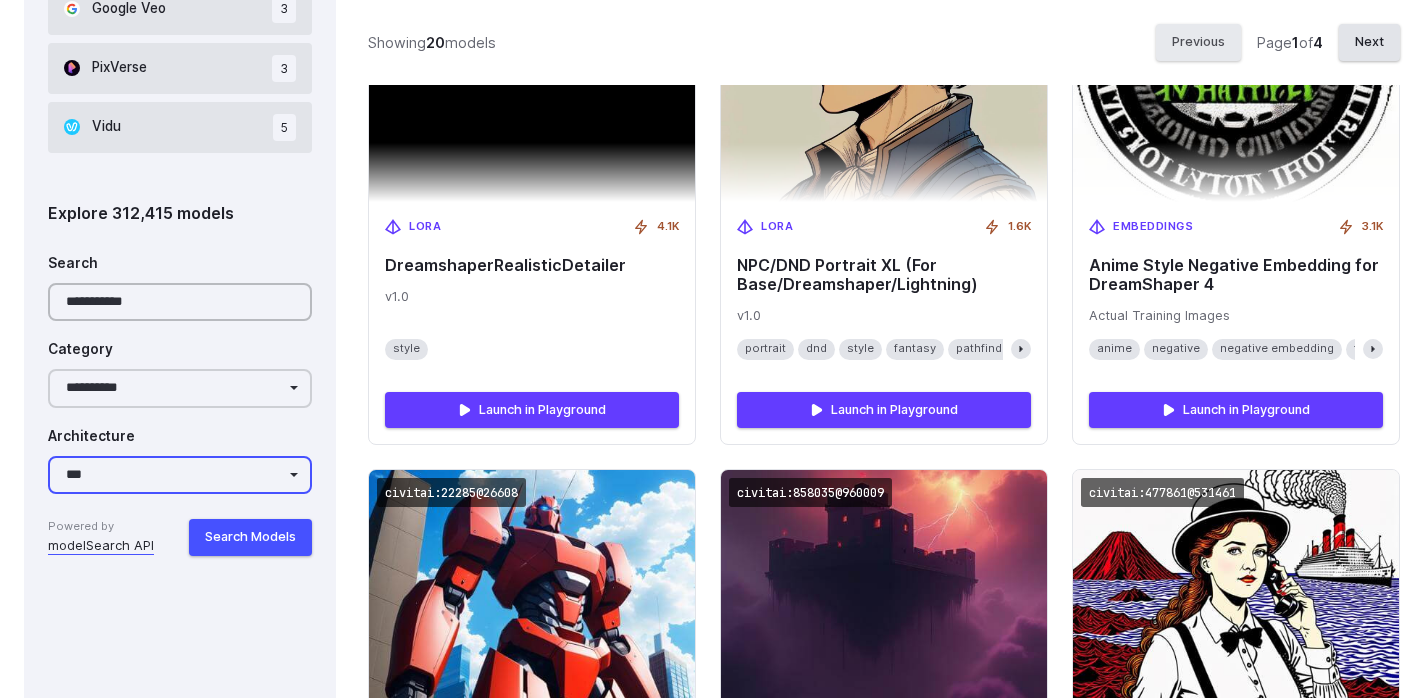 scroll, scrollTop: 1411, scrollLeft: 0, axis: vertical 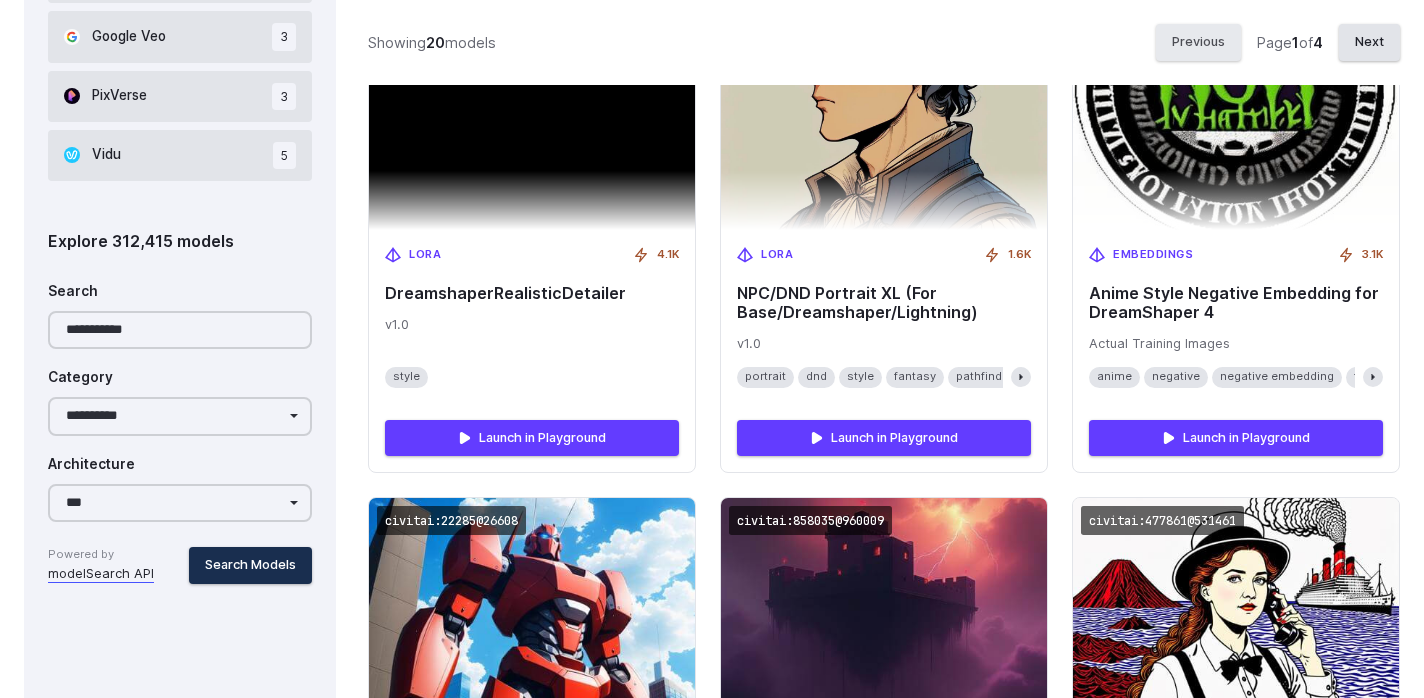 click on "Search Models" at bounding box center (250, 565) 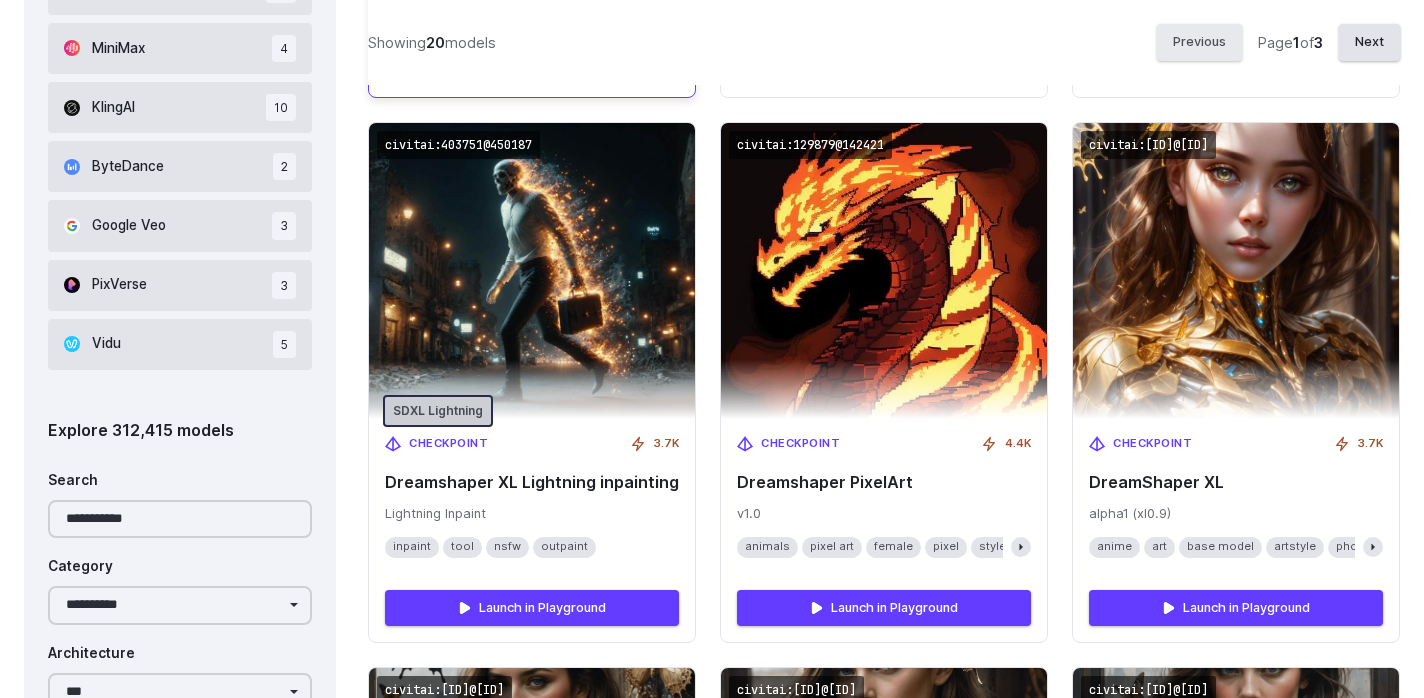 scroll, scrollTop: 1494, scrollLeft: 0, axis: vertical 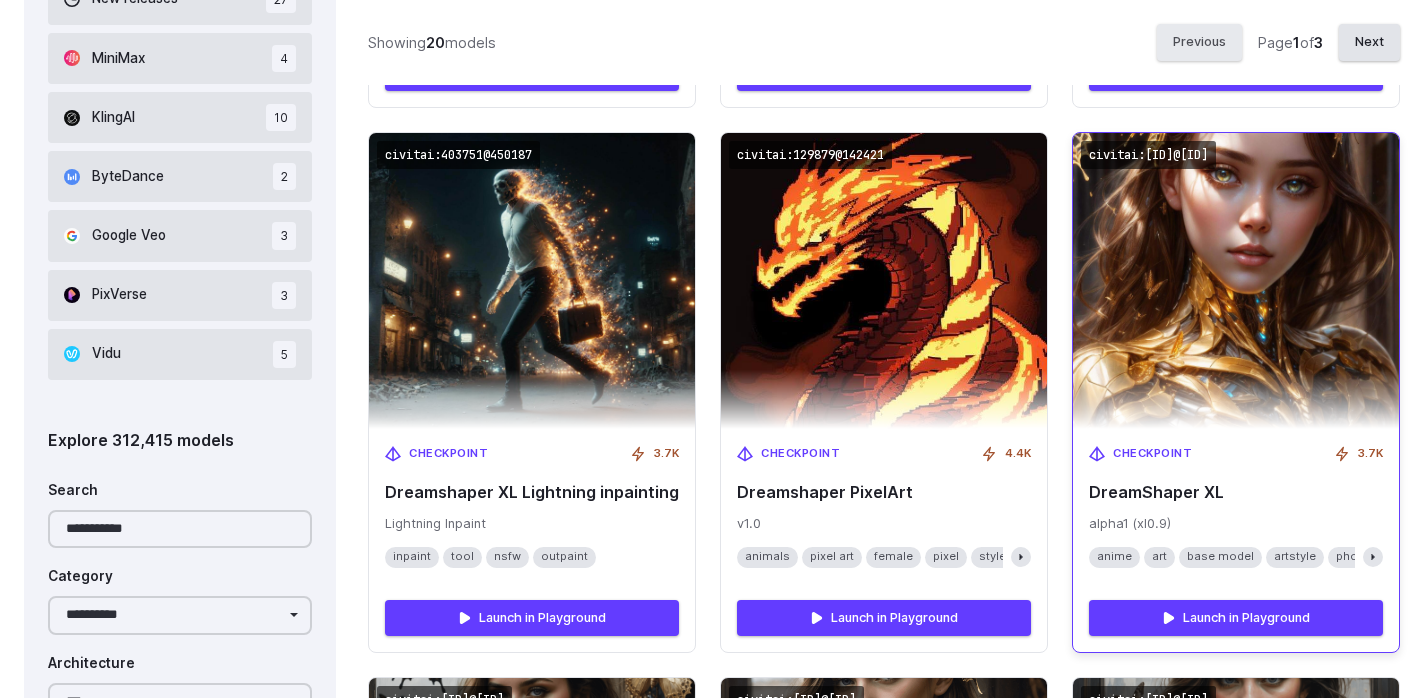 click at bounding box center [1236, 281] 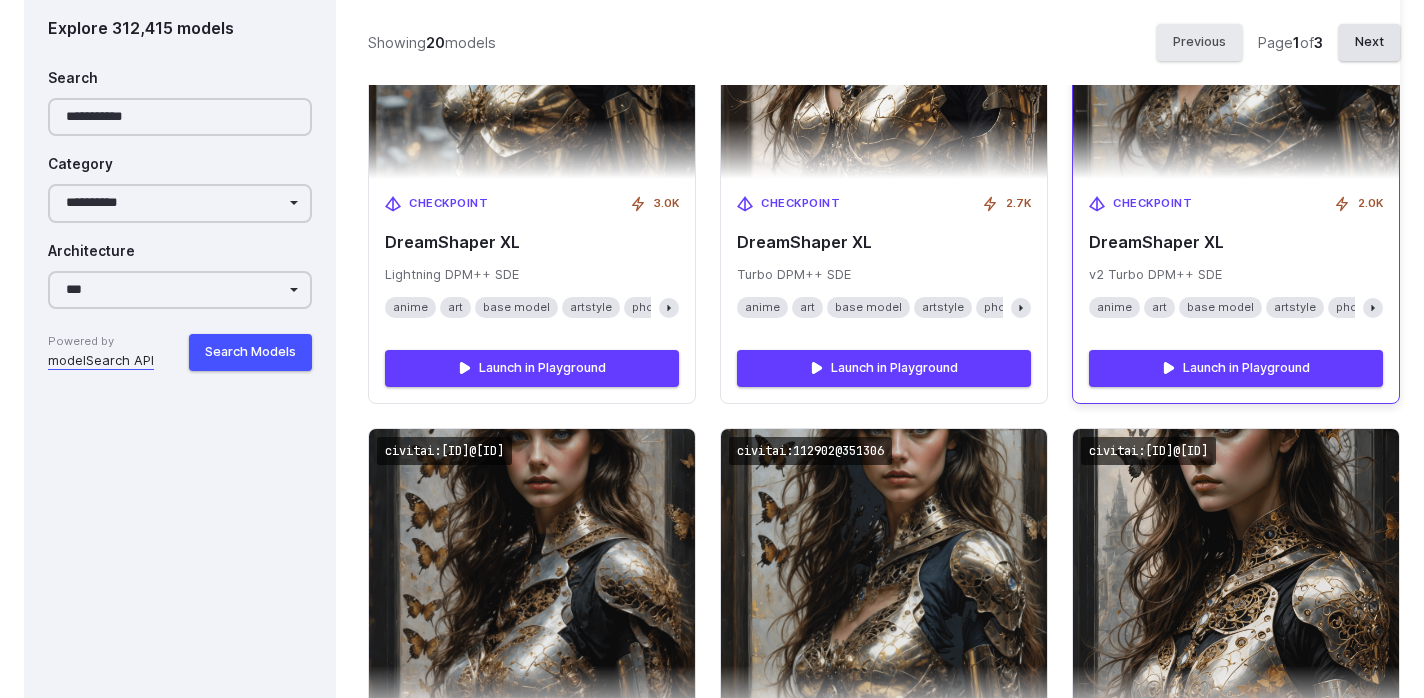 scroll, scrollTop: 2063, scrollLeft: 0, axis: vertical 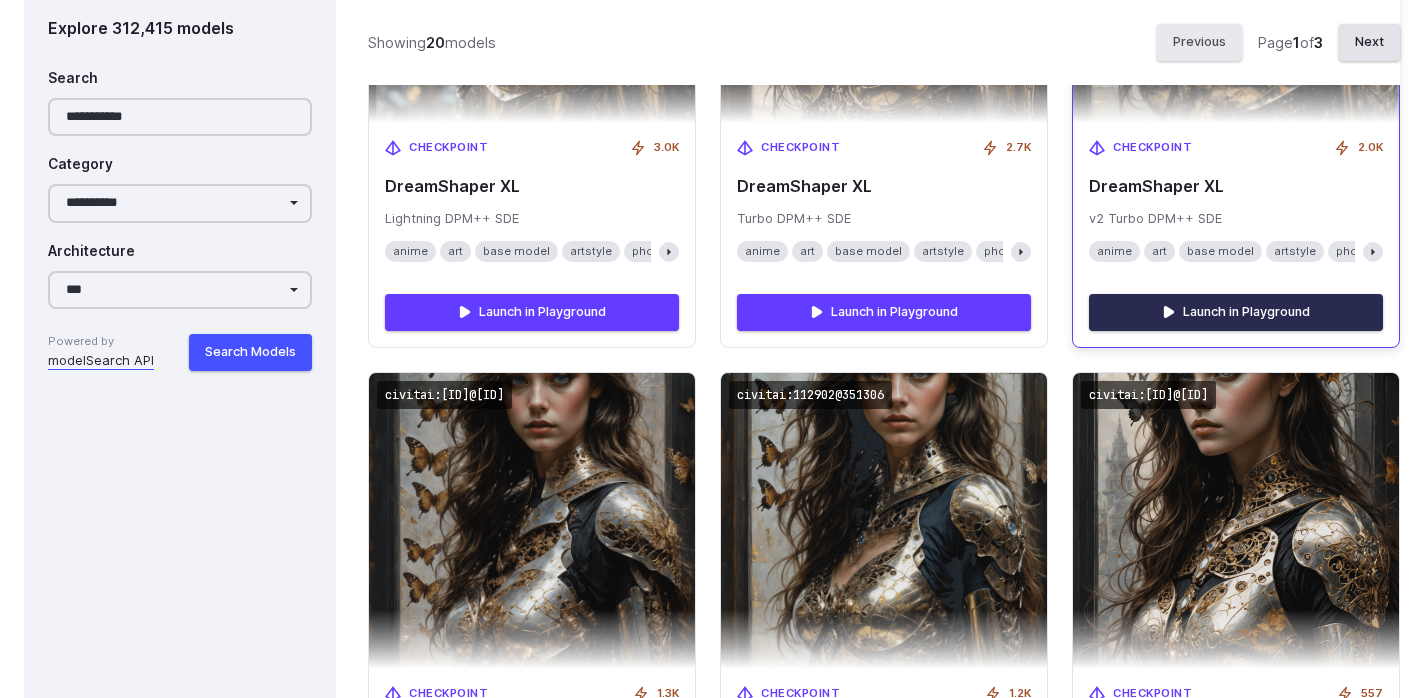 click on "Launch in Playground" at bounding box center [1236, 312] 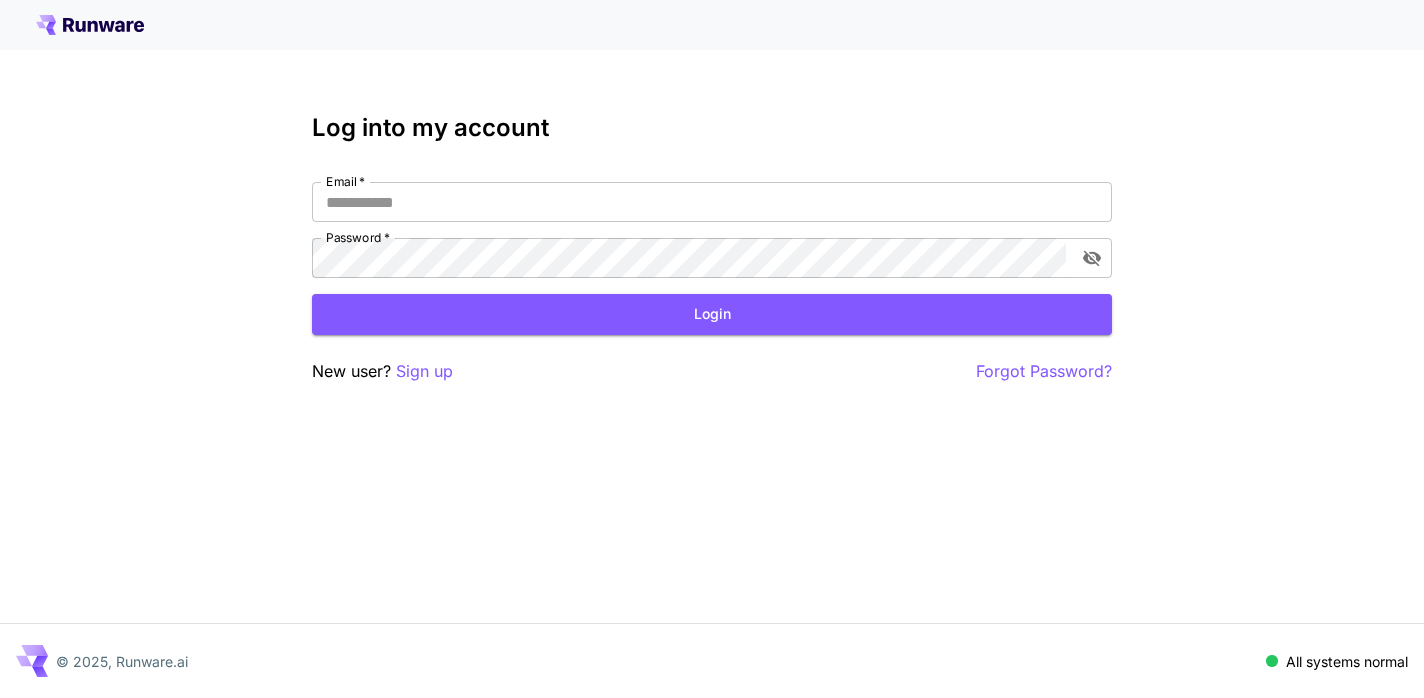 scroll, scrollTop: 0, scrollLeft: 0, axis: both 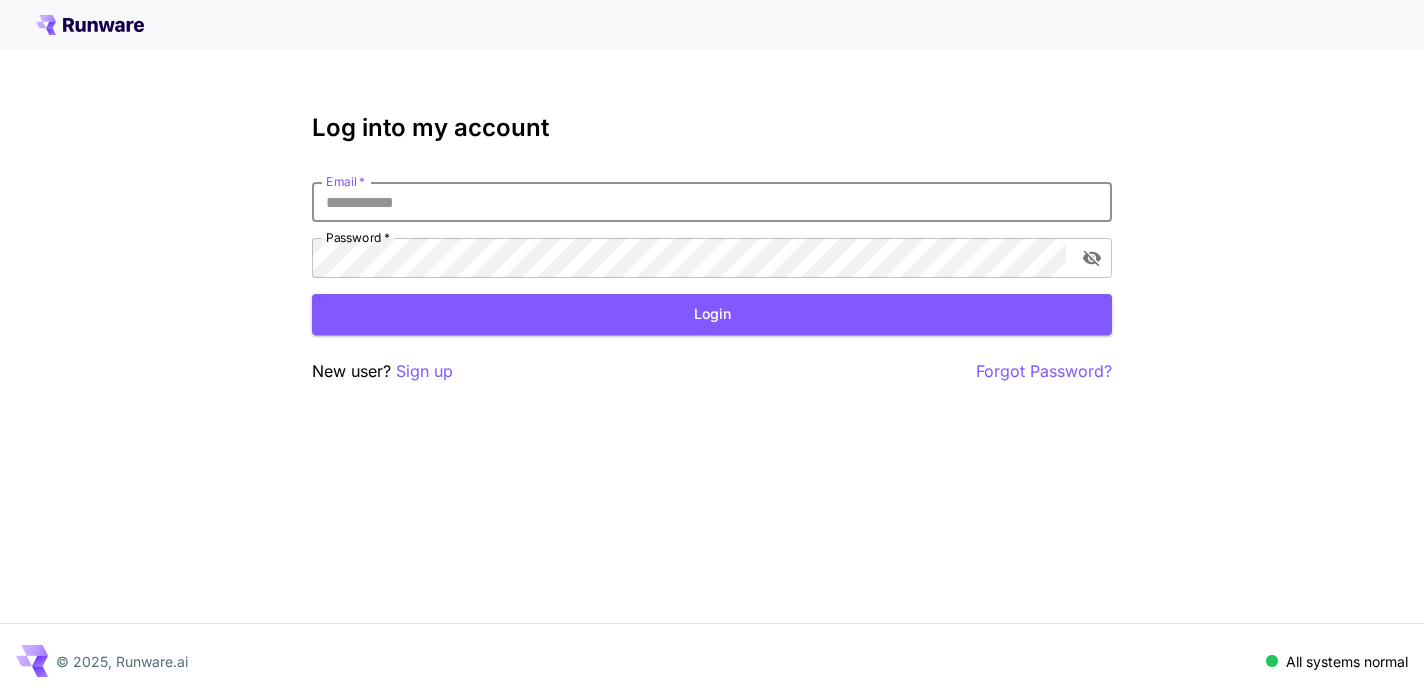 click on "Email   *" at bounding box center (712, 202) 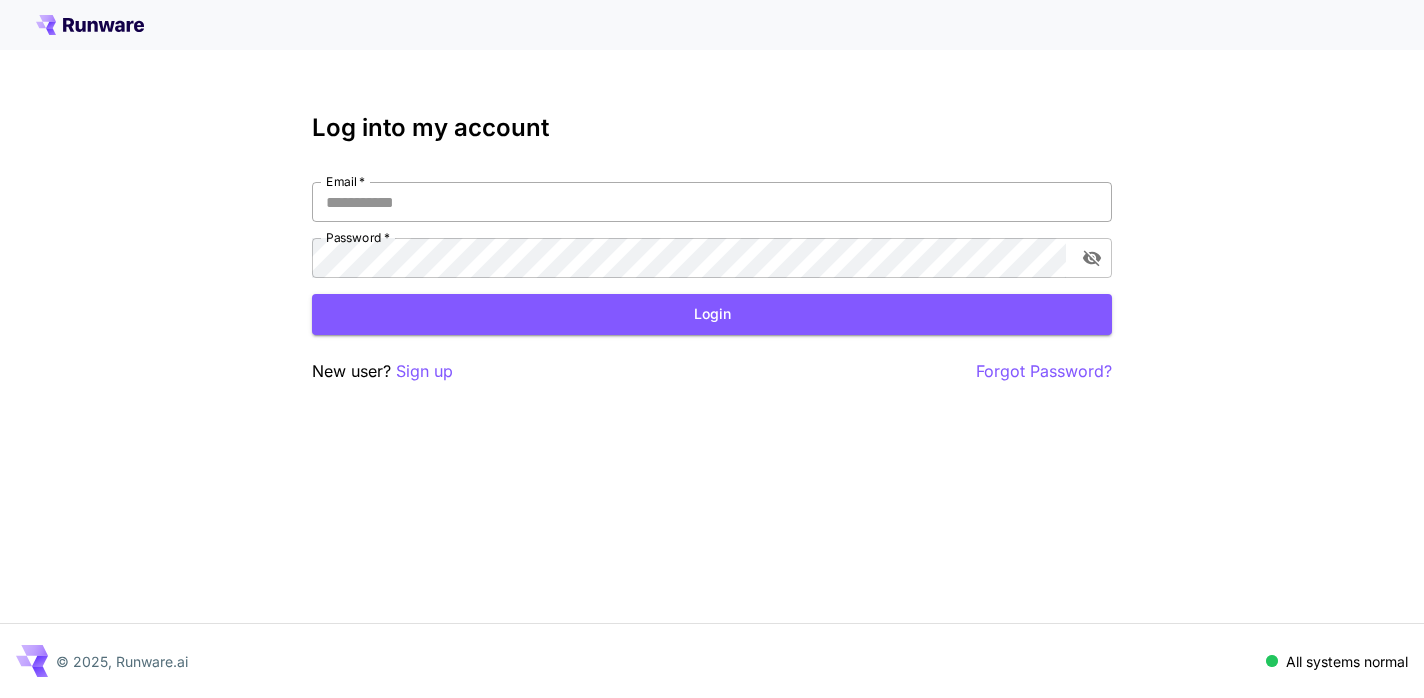 type on "**********" 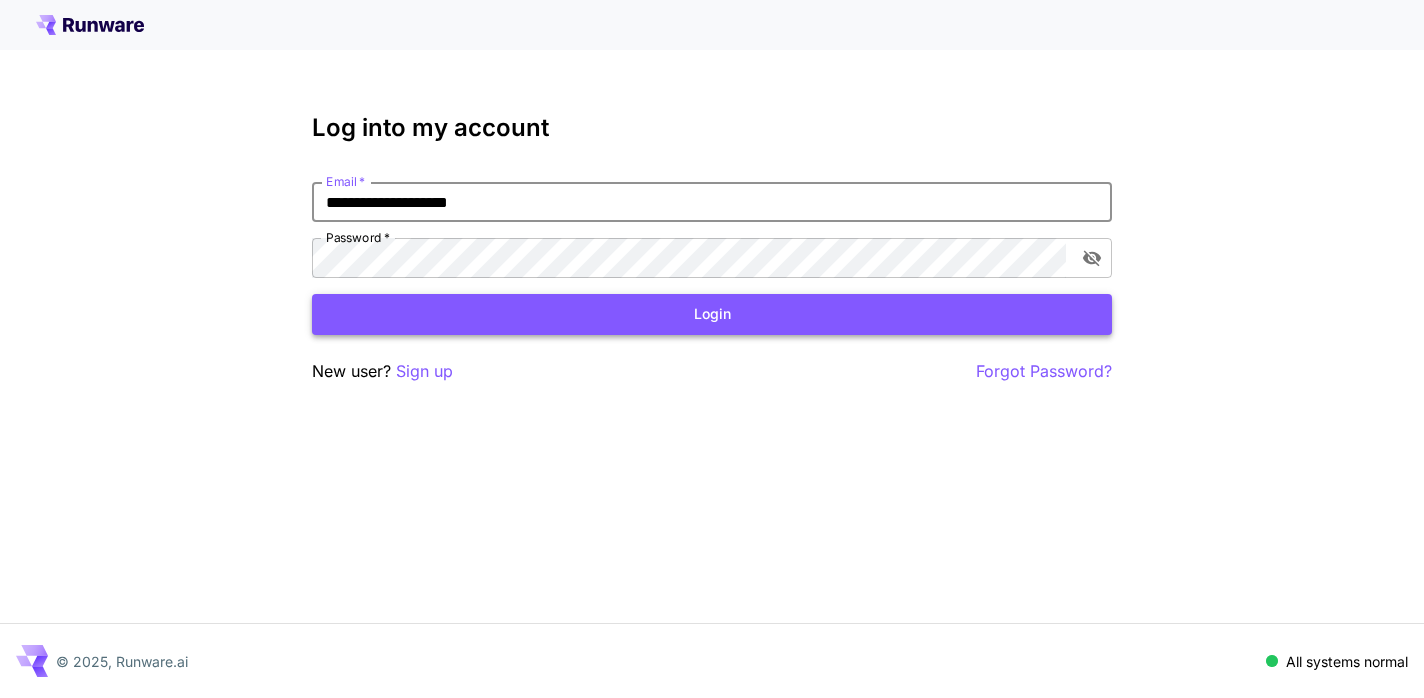 click on "Login" at bounding box center [712, 314] 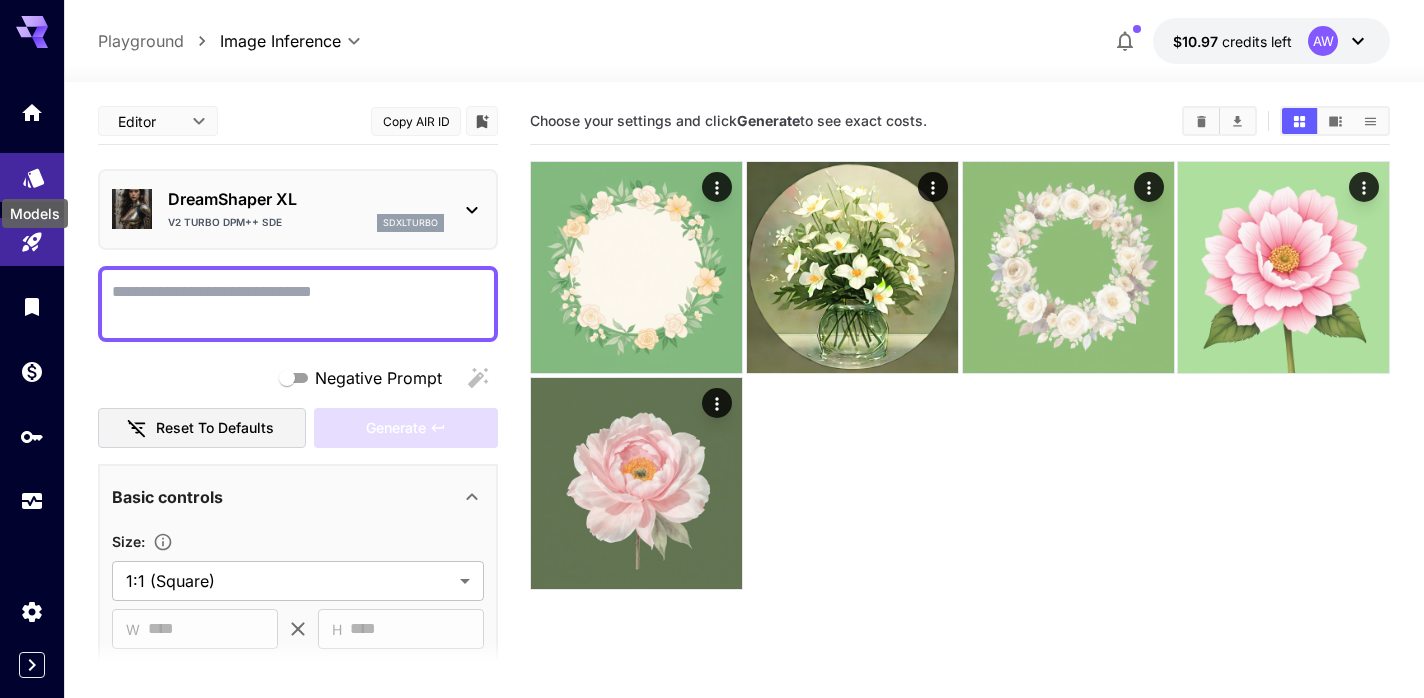click 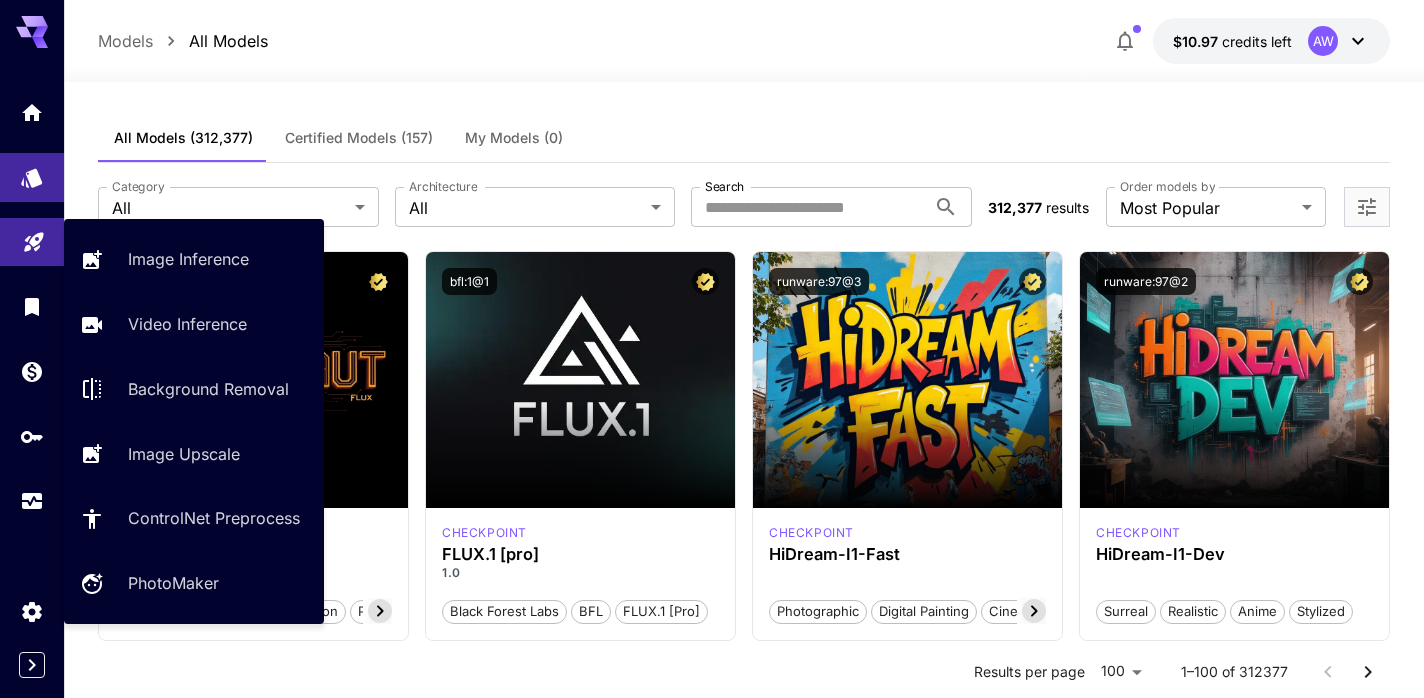 click at bounding box center [32, 242] 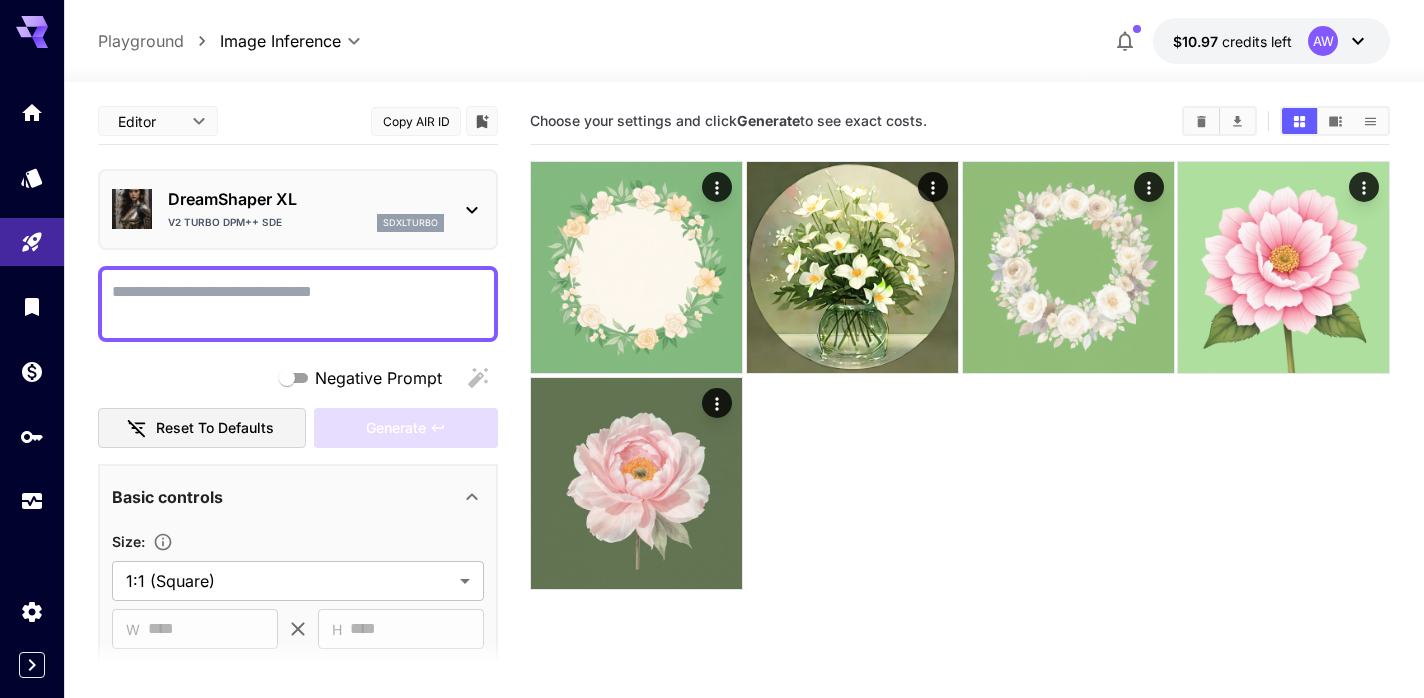 click on "**********" at bounding box center (744, 469) 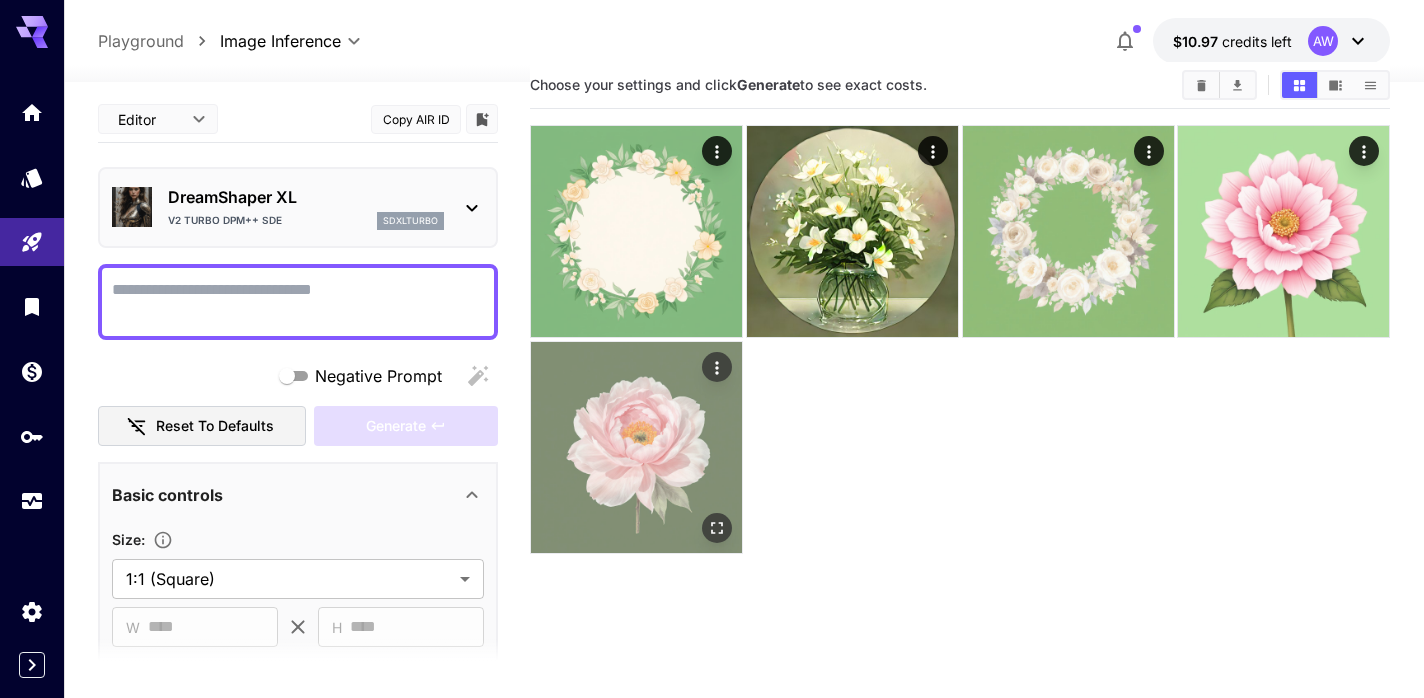 scroll, scrollTop: 0, scrollLeft: 0, axis: both 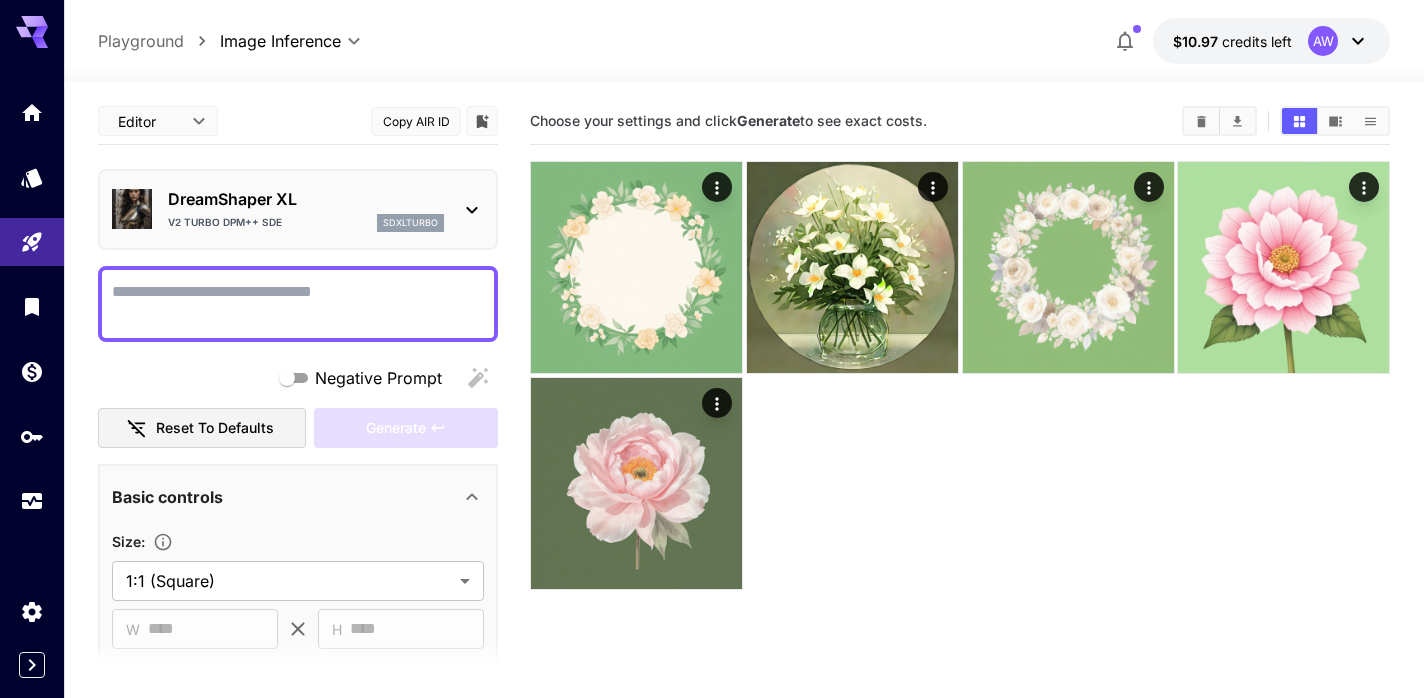 click on "DreamShaper XL" at bounding box center (306, 199) 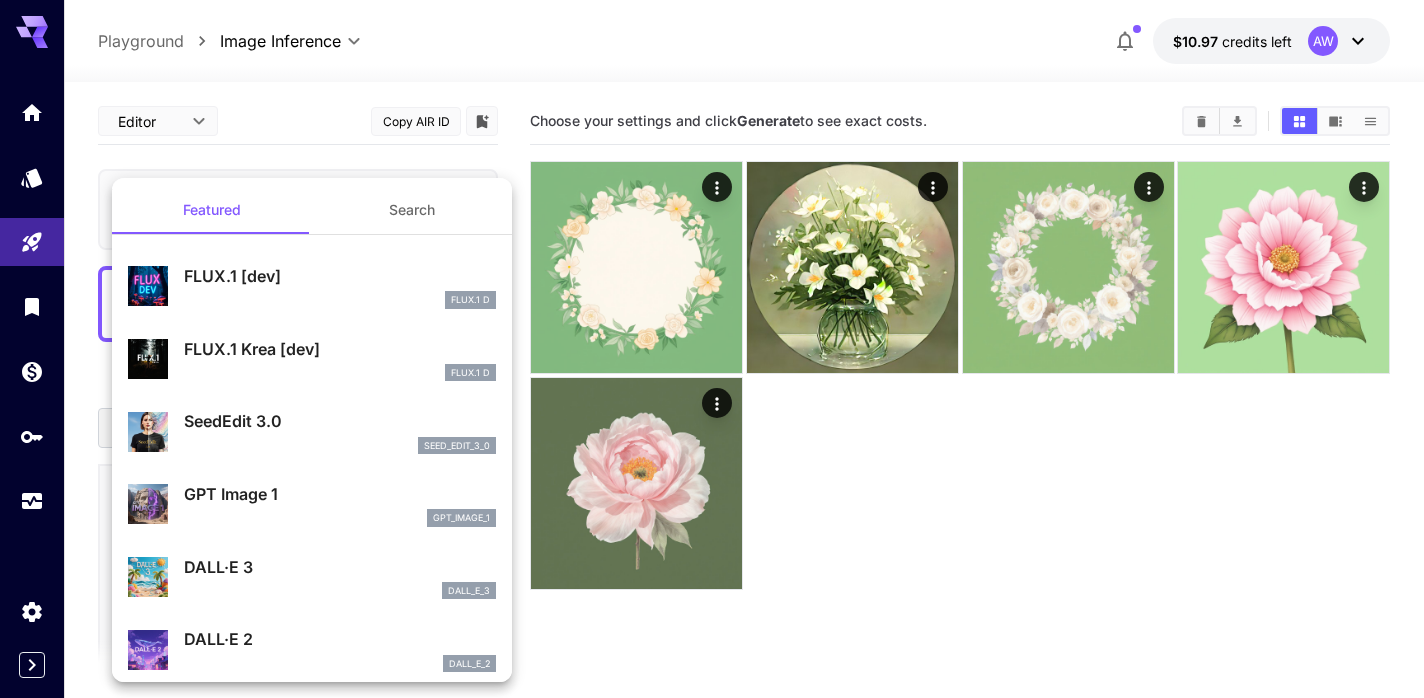 click on "Search" at bounding box center [412, 210] 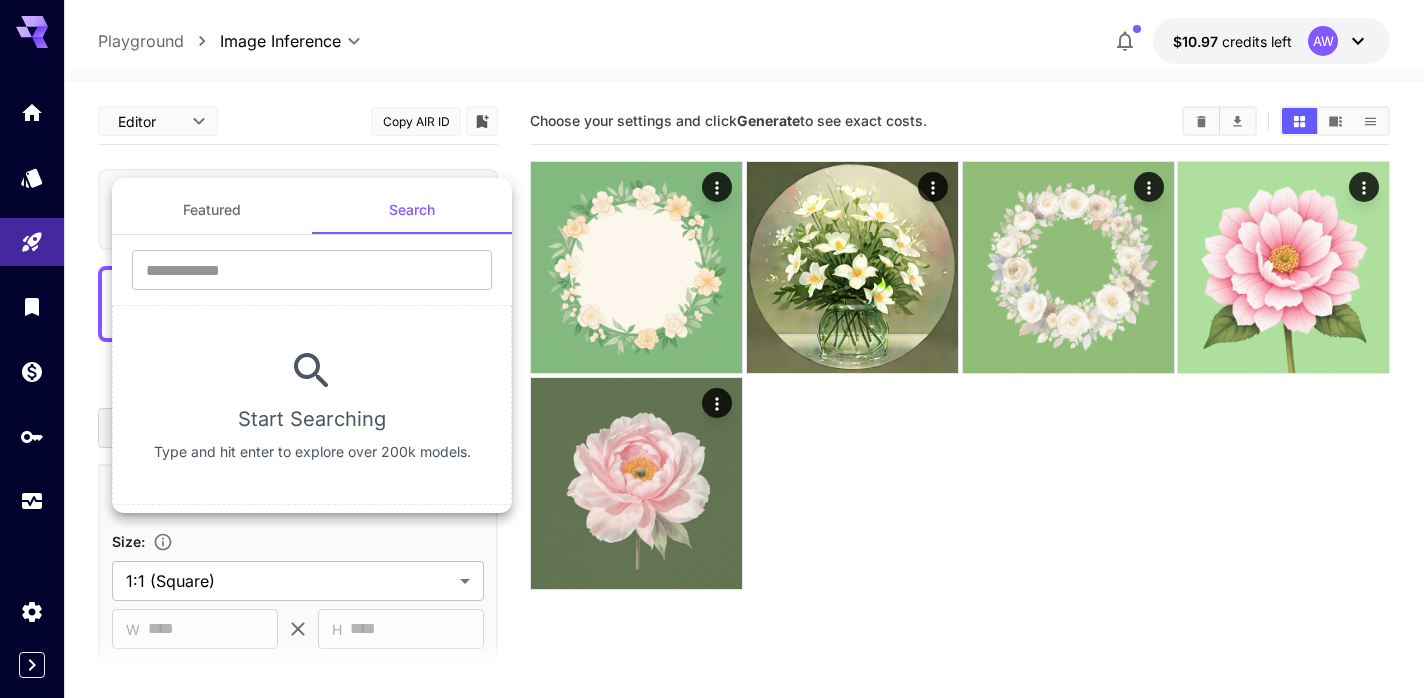 click at bounding box center (712, 349) 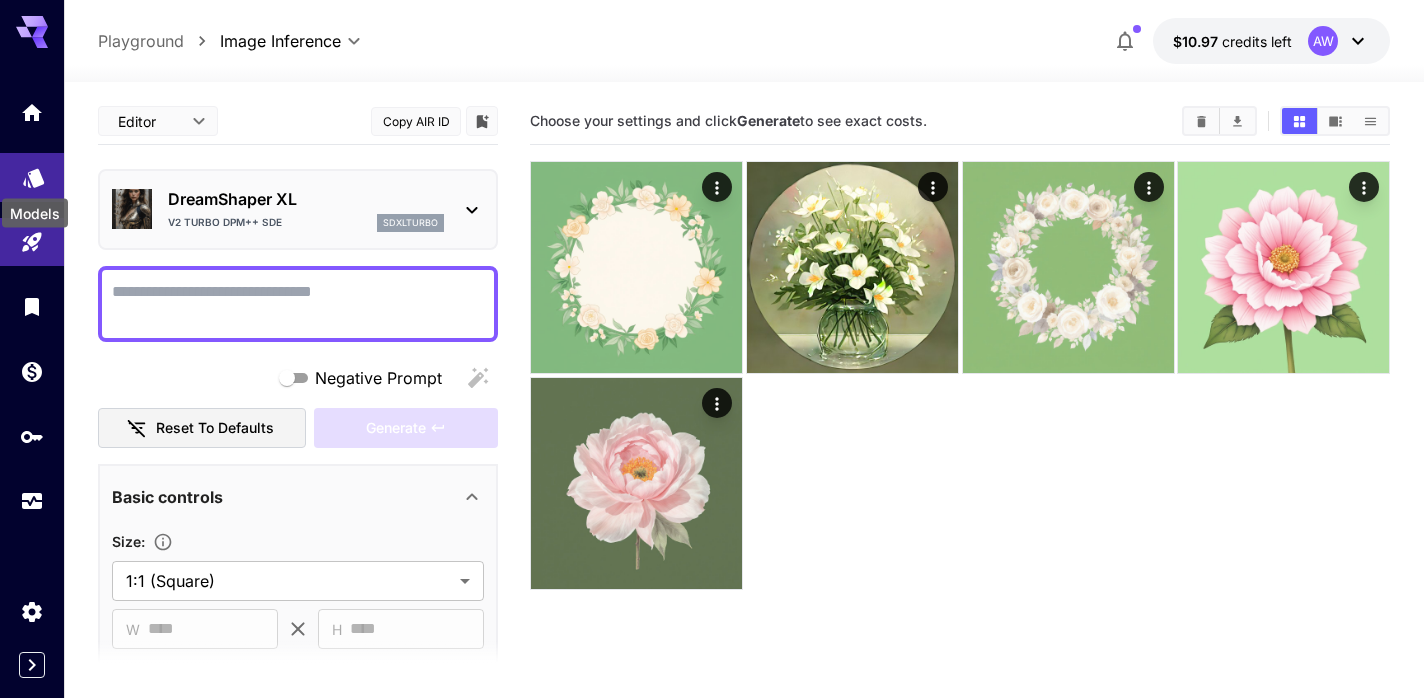 click 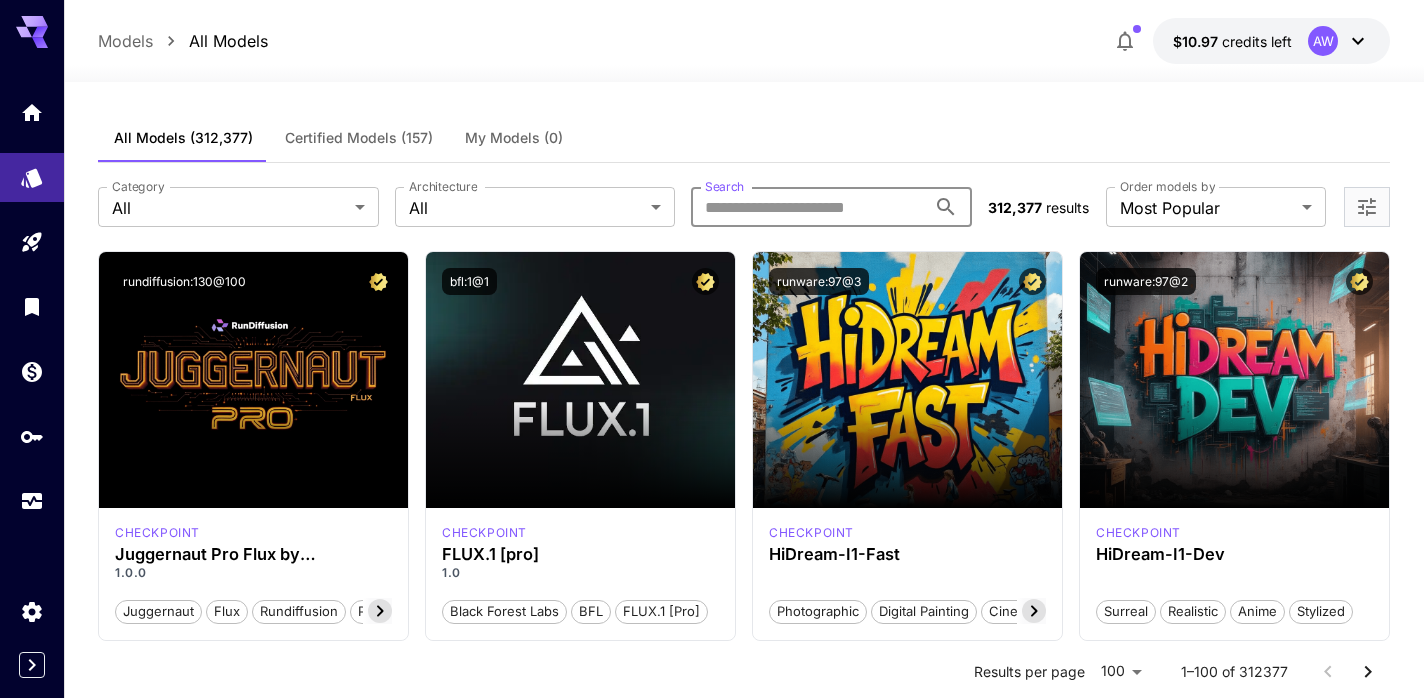 click on "Search" at bounding box center (808, 207) 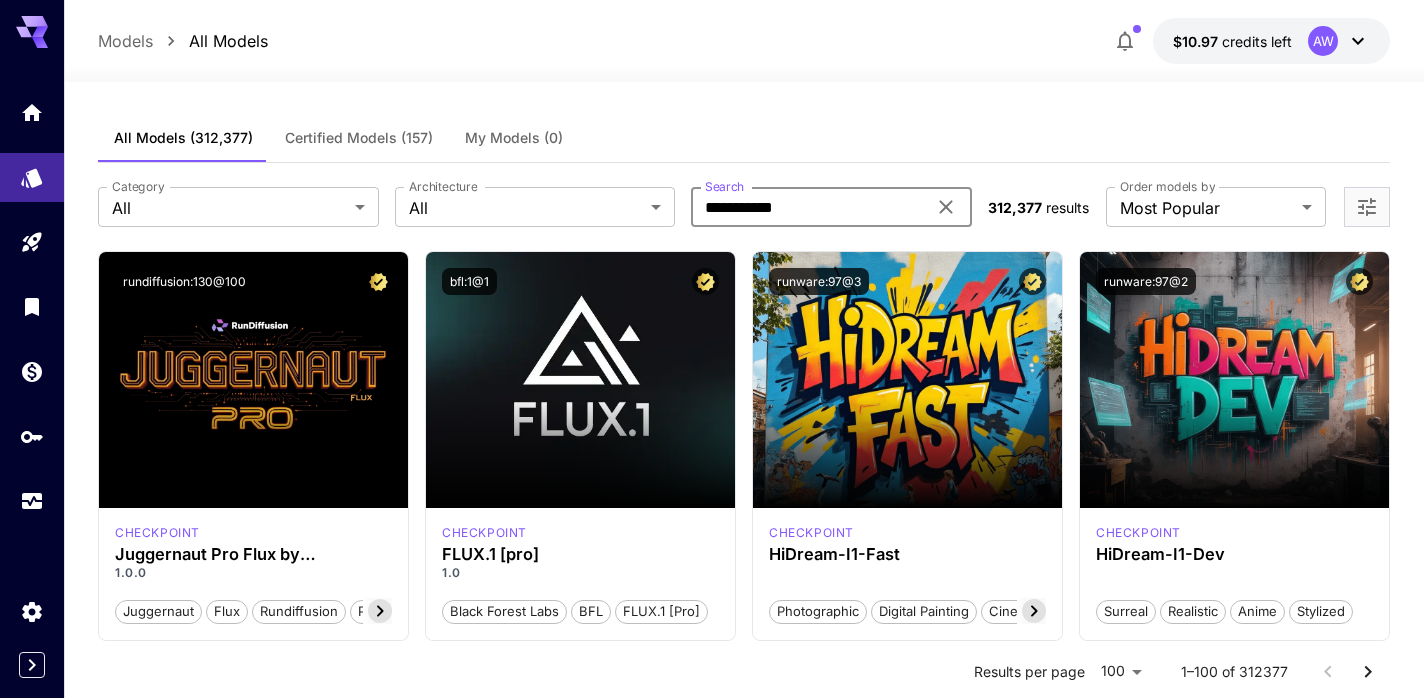 click on "**********" at bounding box center [808, 207] 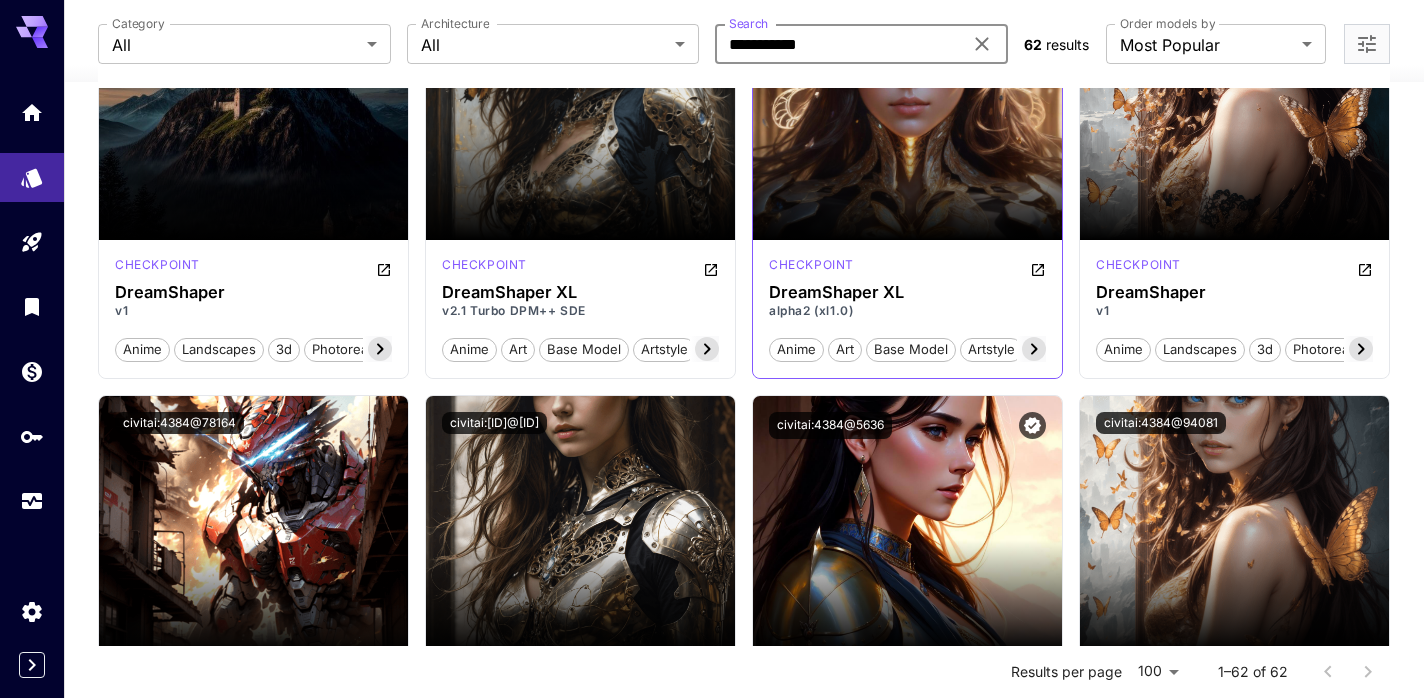scroll, scrollTop: 0, scrollLeft: 0, axis: both 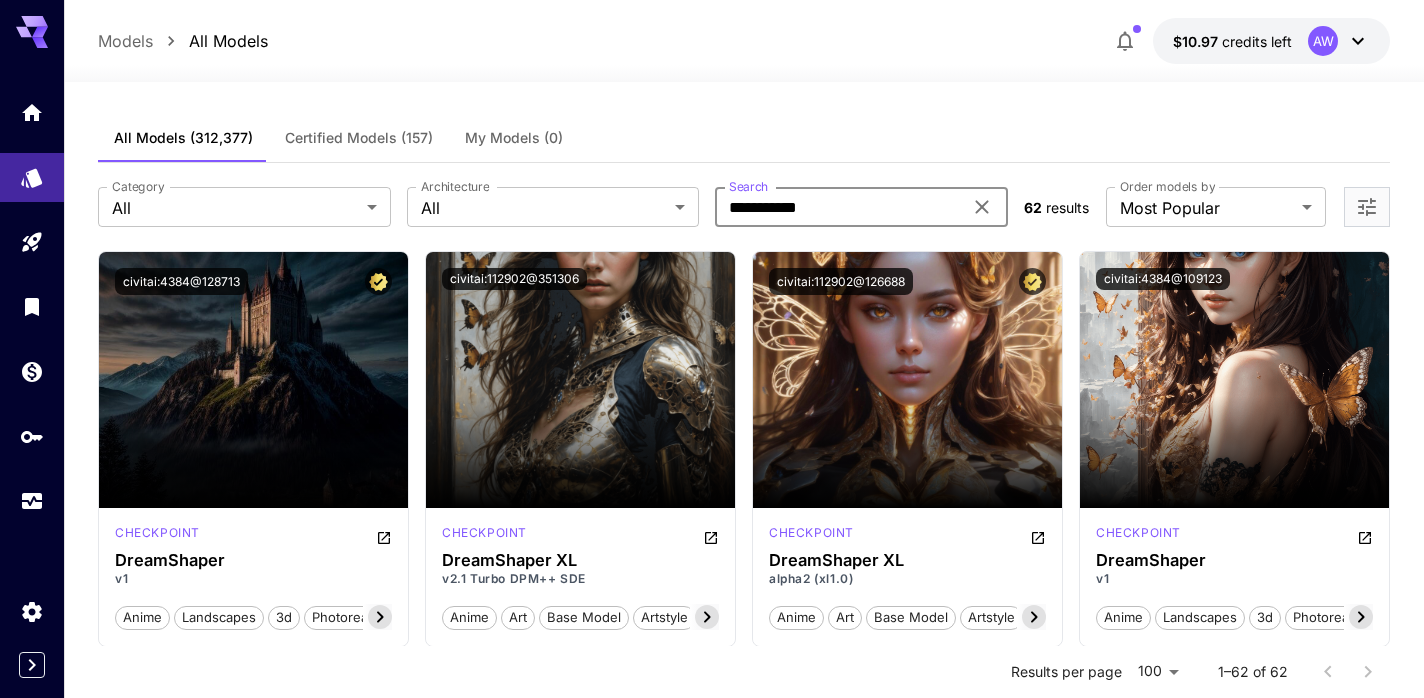 type on "**********" 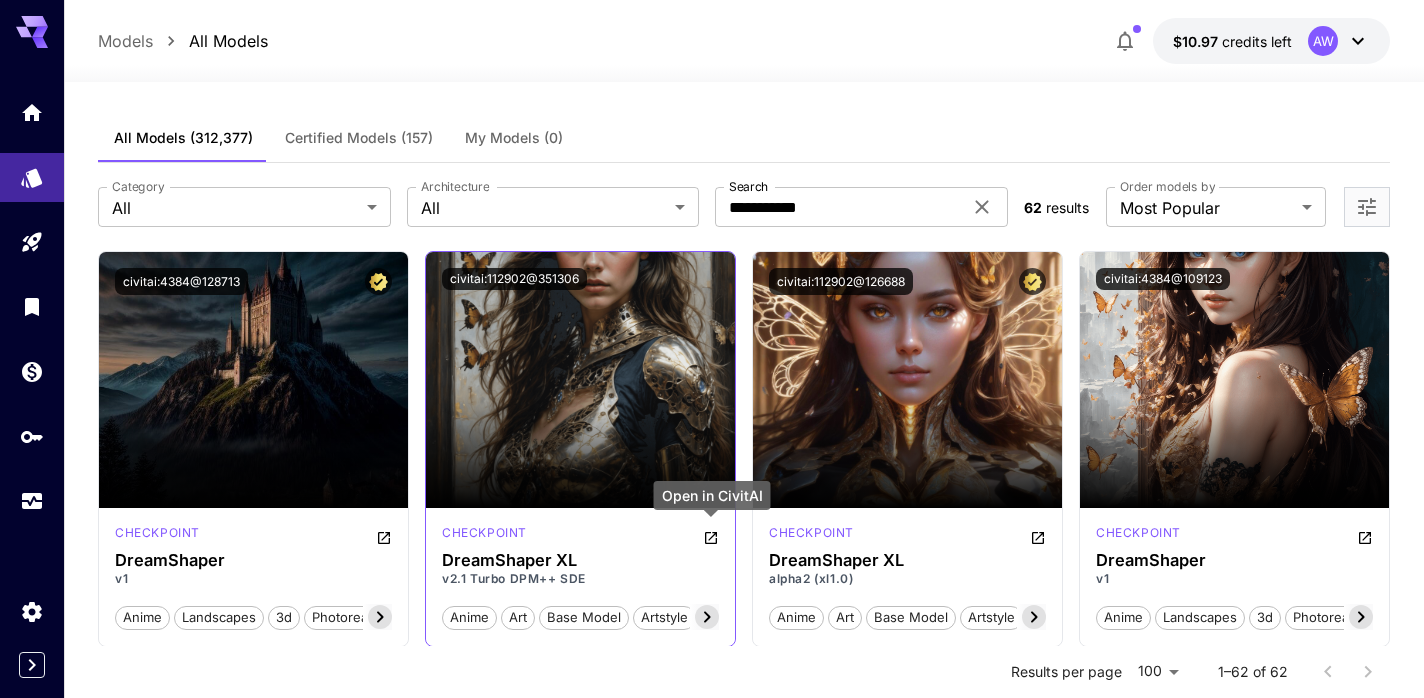 click 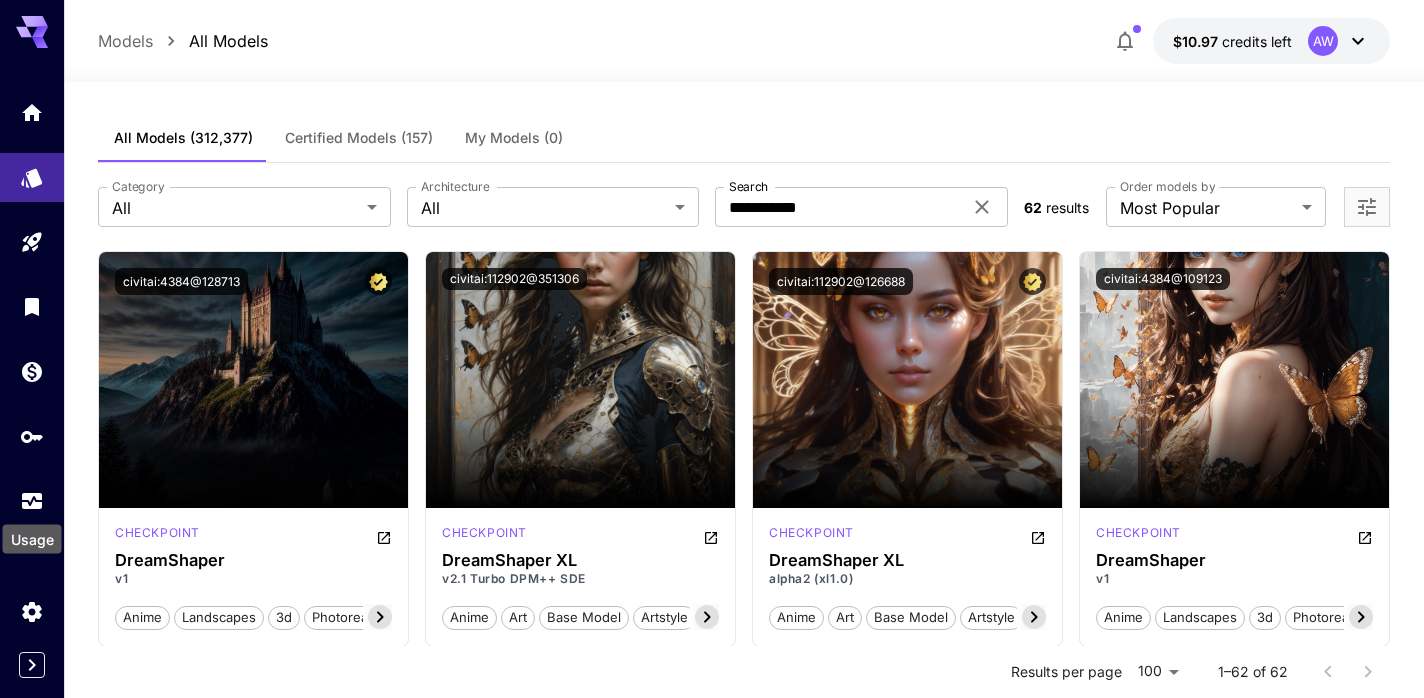 click on "Usage" at bounding box center [32, 533] 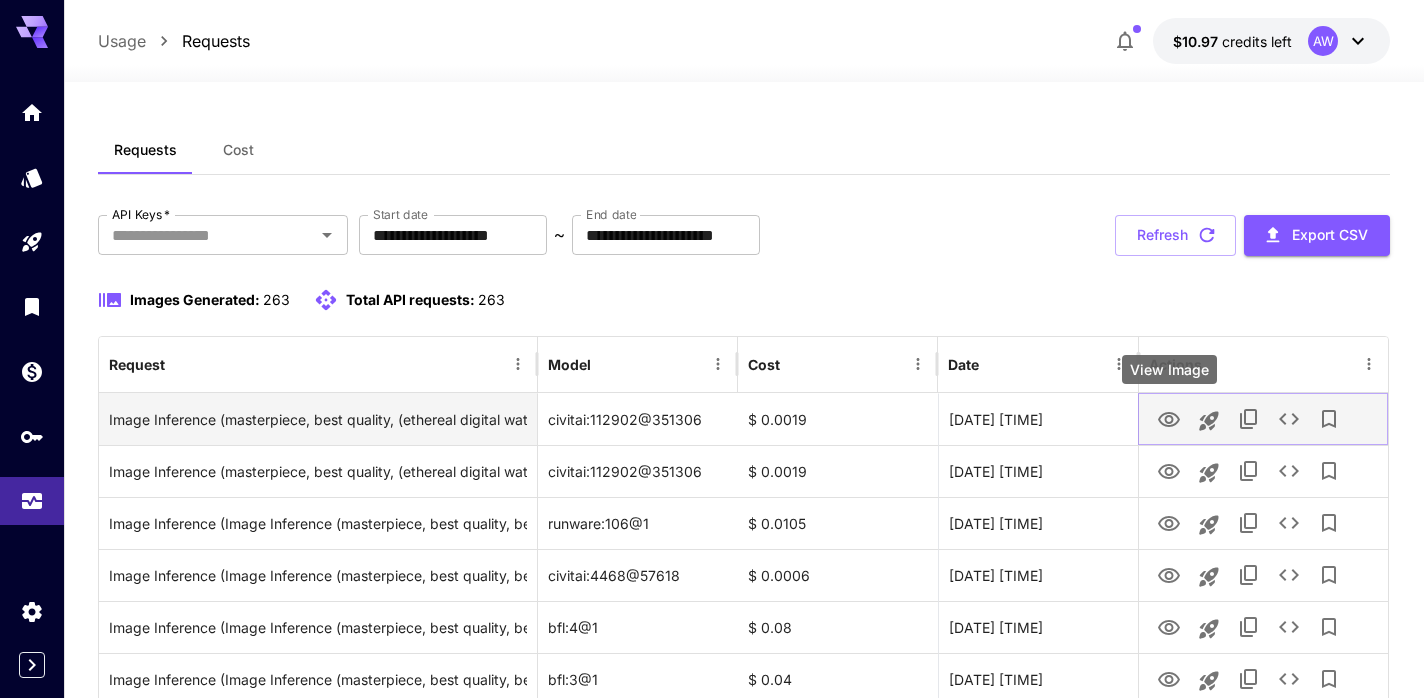 click 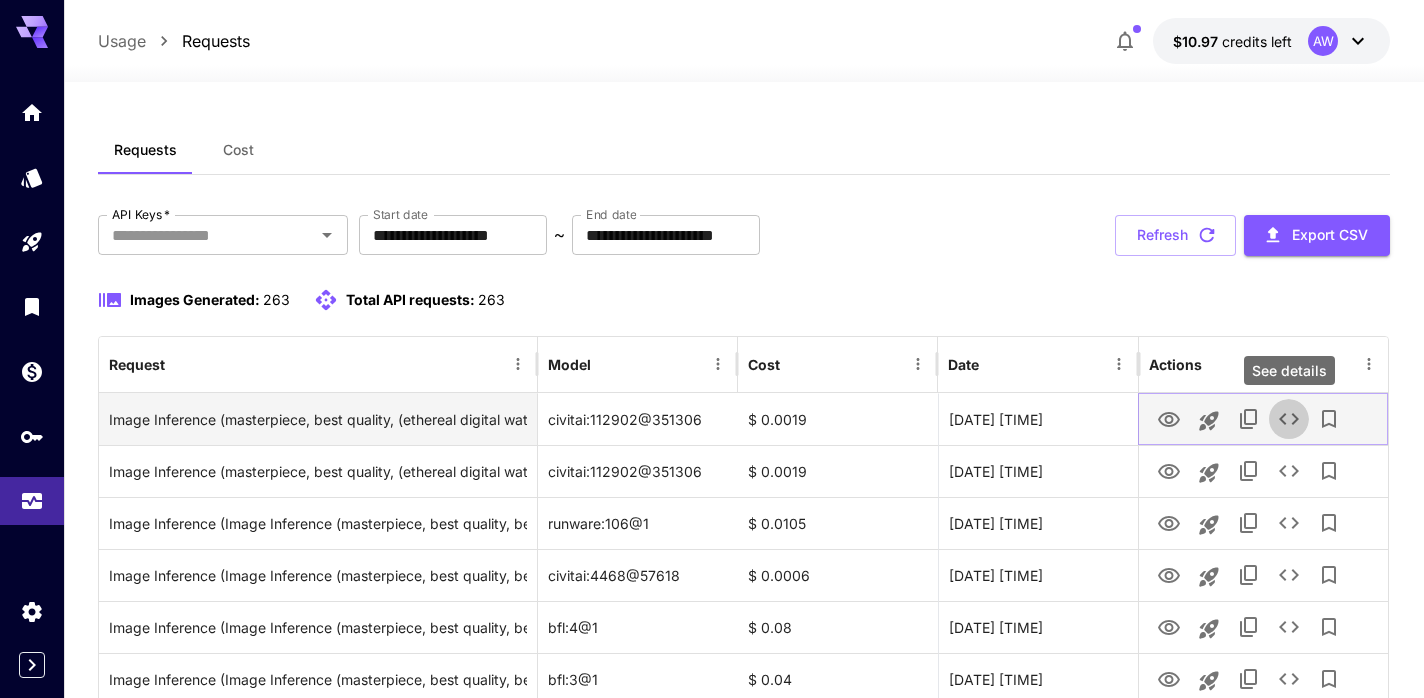 click 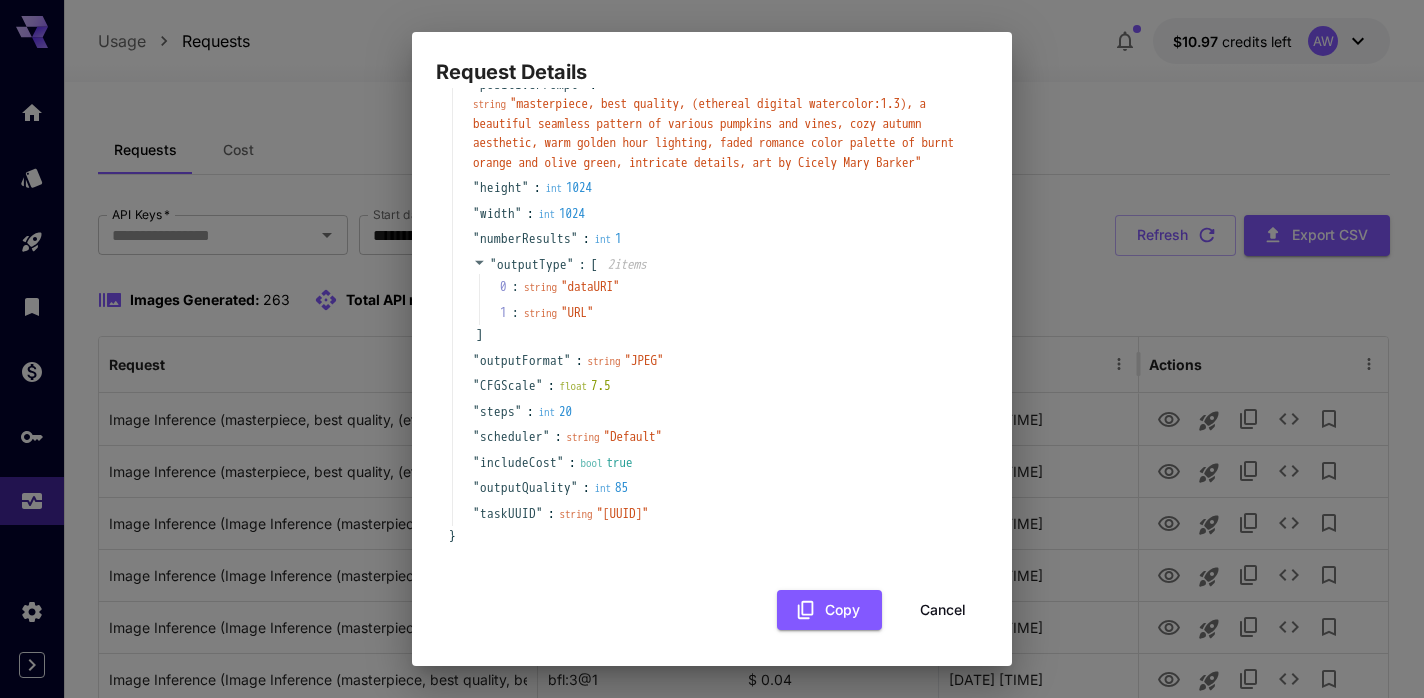 scroll, scrollTop: 0, scrollLeft: 0, axis: both 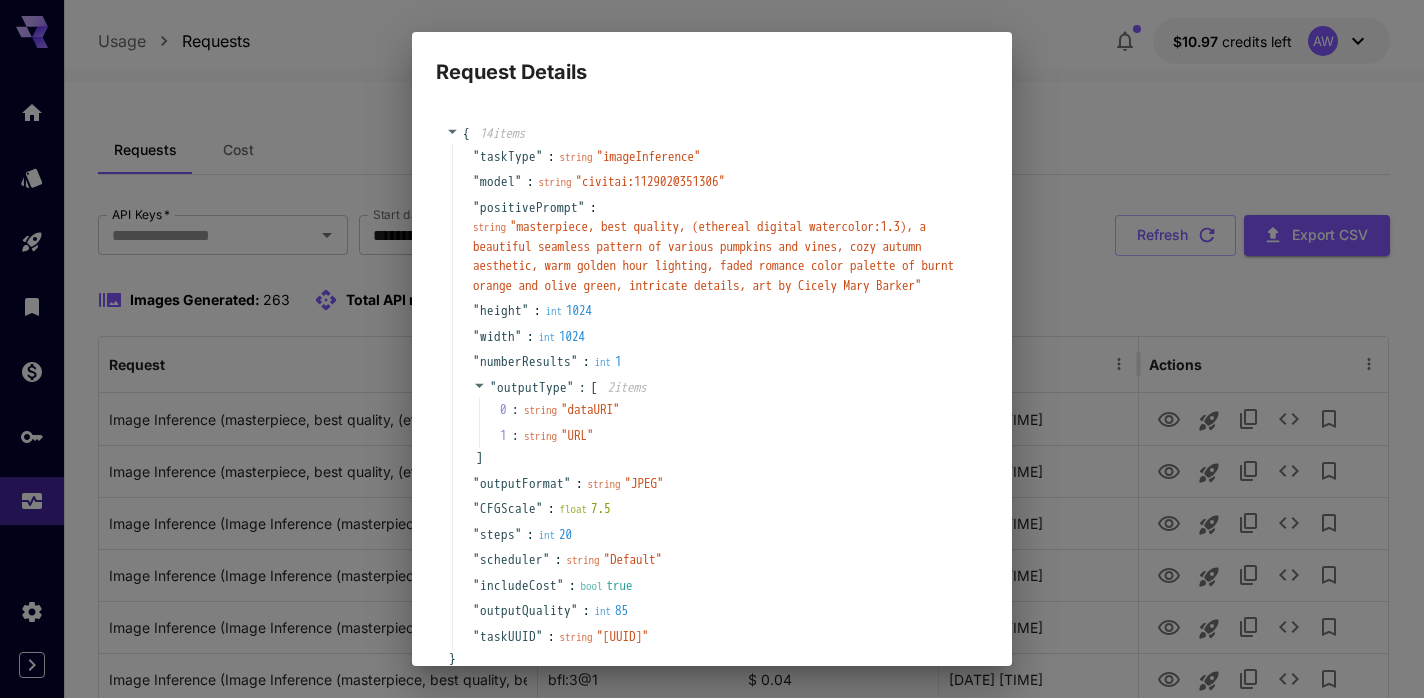 click on "" masterpiece, best quality, (ethereal digital watercolor:1.3), a beautiful seamless pattern of various pumpkins and vines, cozy autumn aesthetic, warm golden hour lighting, faded romance color palette of burnt orange and olive green, intricate details, art by Cicely Mary Barker "" at bounding box center [713, 256] 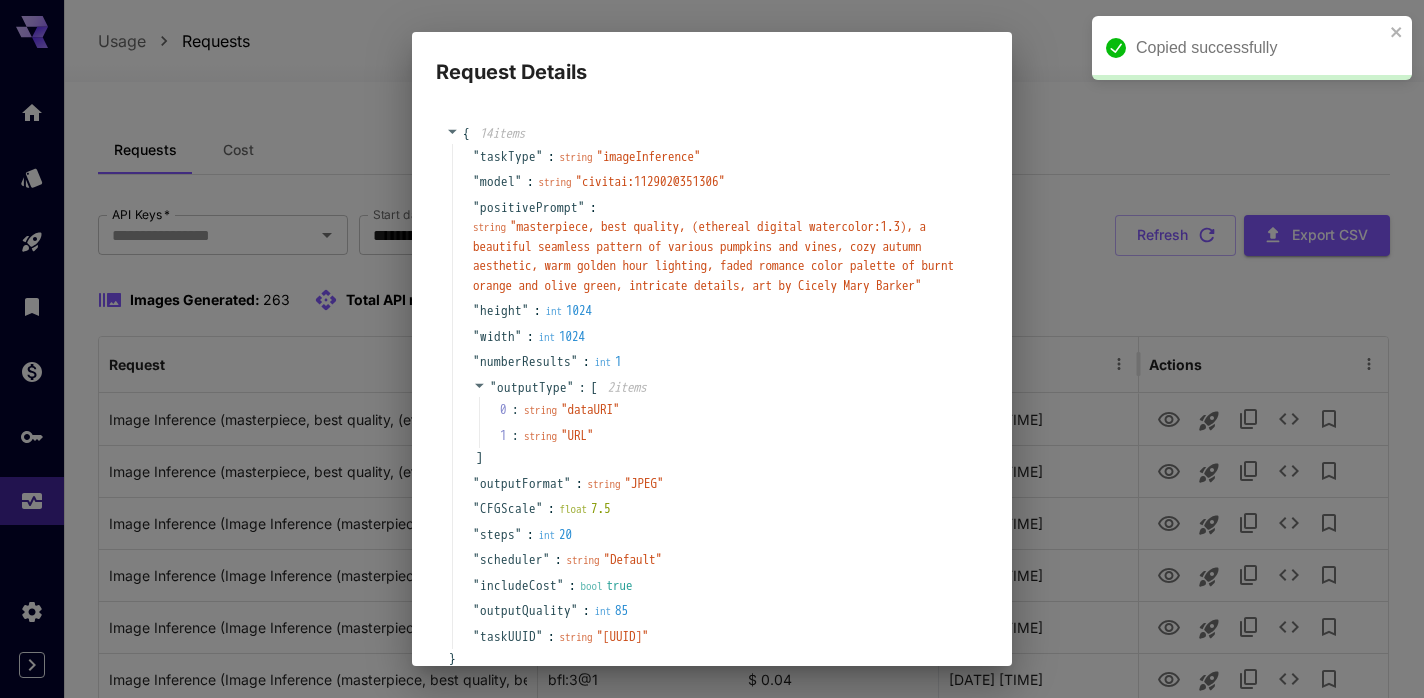 click on "string " masterpiece, best quality, (ethereal digital watercolor:1.3), a beautiful seamless pattern of various pumpkins and vines, cozy autumn aesthetic, warm golden hour lighting, faded romance color palette of burnt orange and olive green, intricate details, art by Cicely Mary Barker "" at bounding box center (720, 256) 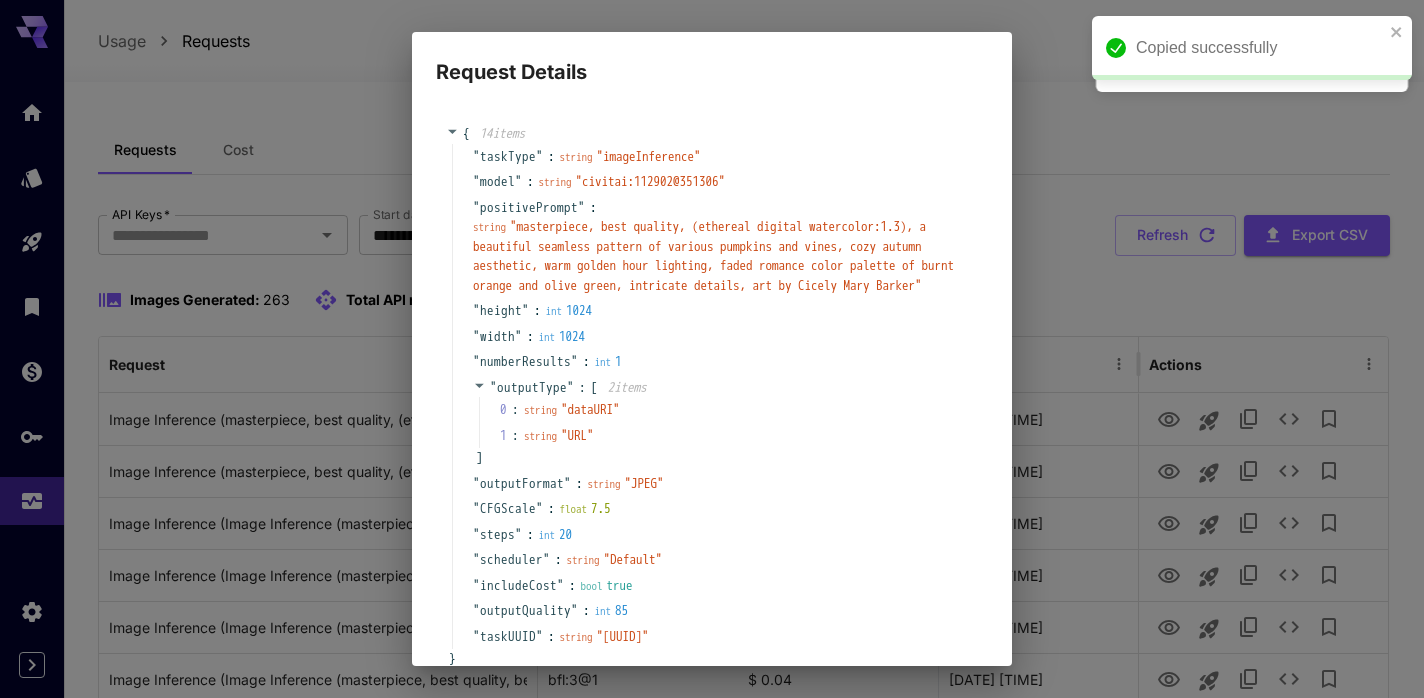 click on "model" at bounding box center (497, 182) 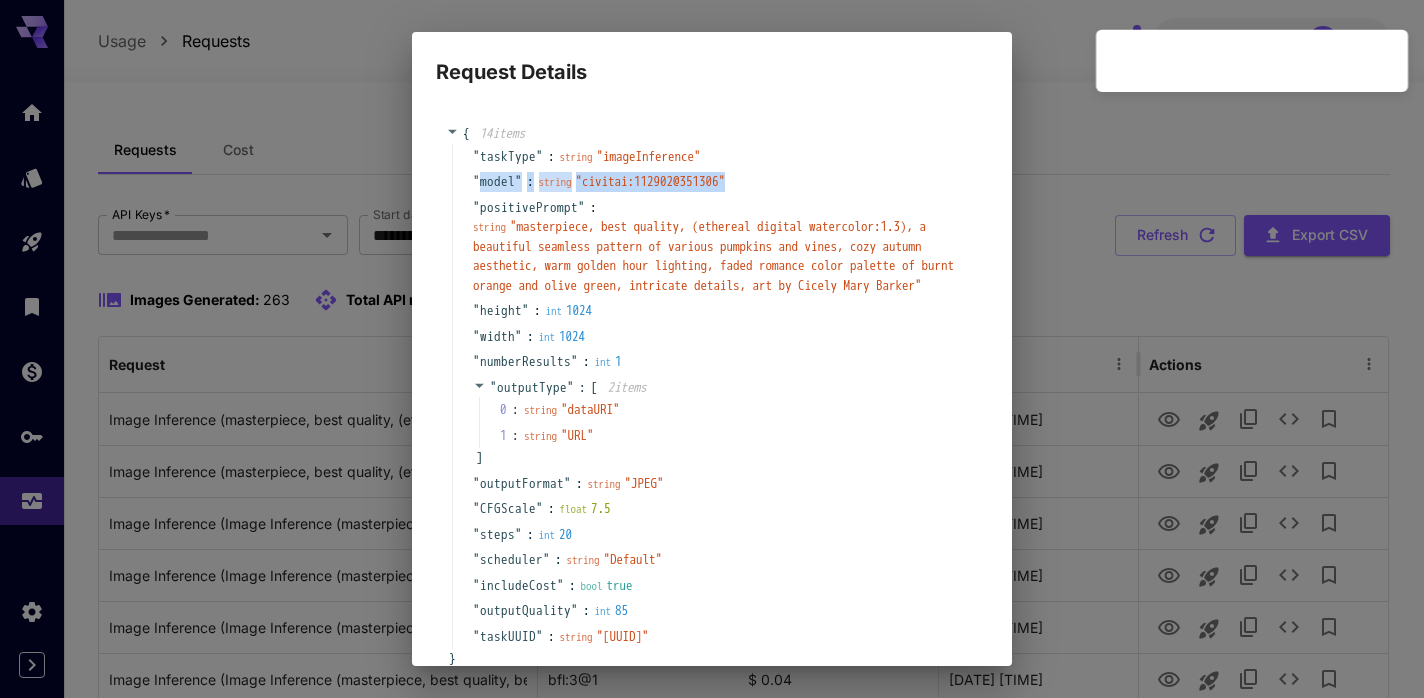 drag, startPoint x: 478, startPoint y: 179, endPoint x: 771, endPoint y: 184, distance: 293.04266 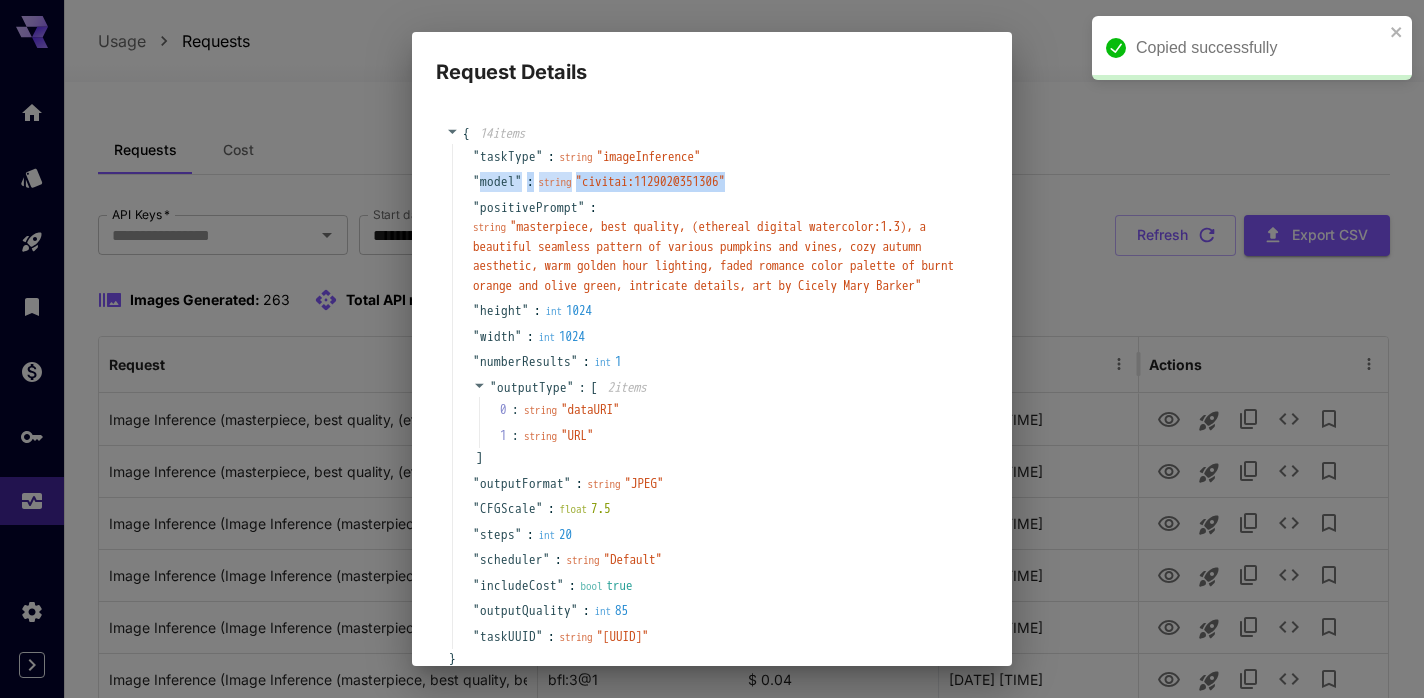 click on "" civitai:[ID]@[ID] "" at bounding box center (651, 181) 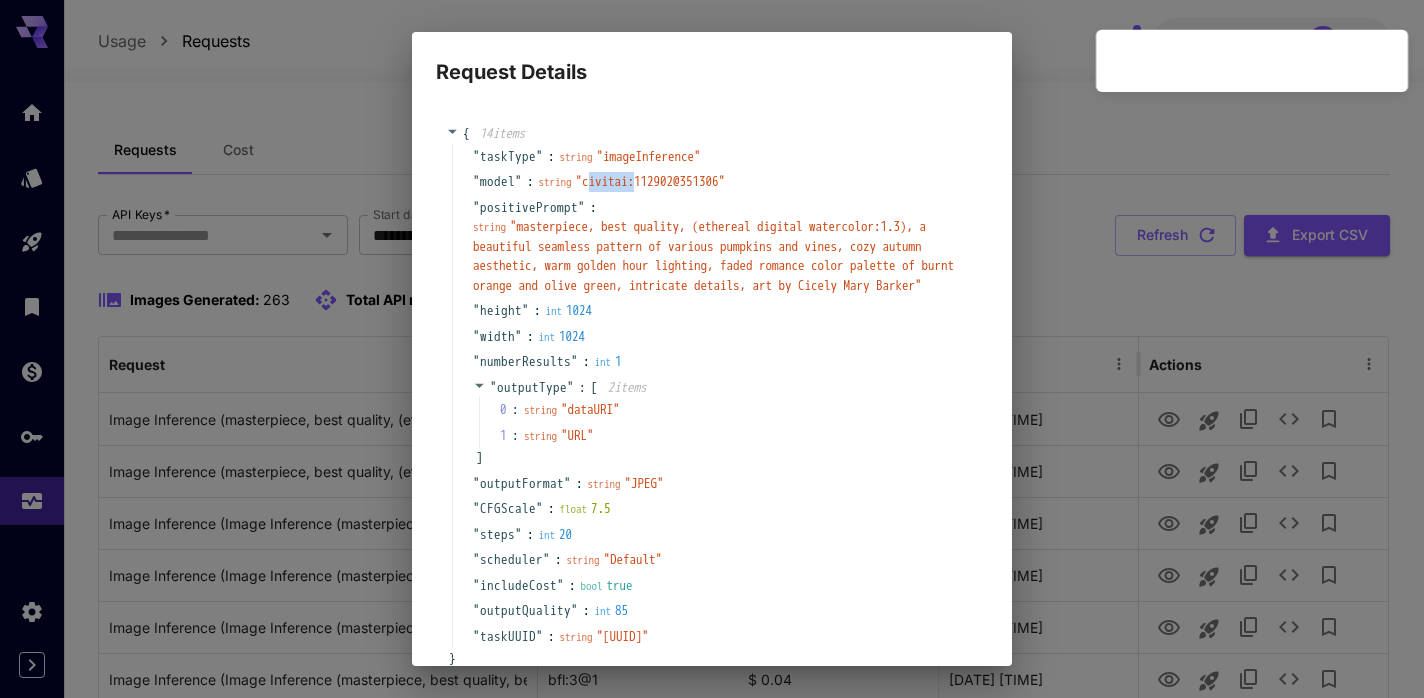 drag, startPoint x: 607, startPoint y: 185, endPoint x: 656, endPoint y: 180, distance: 49.25444 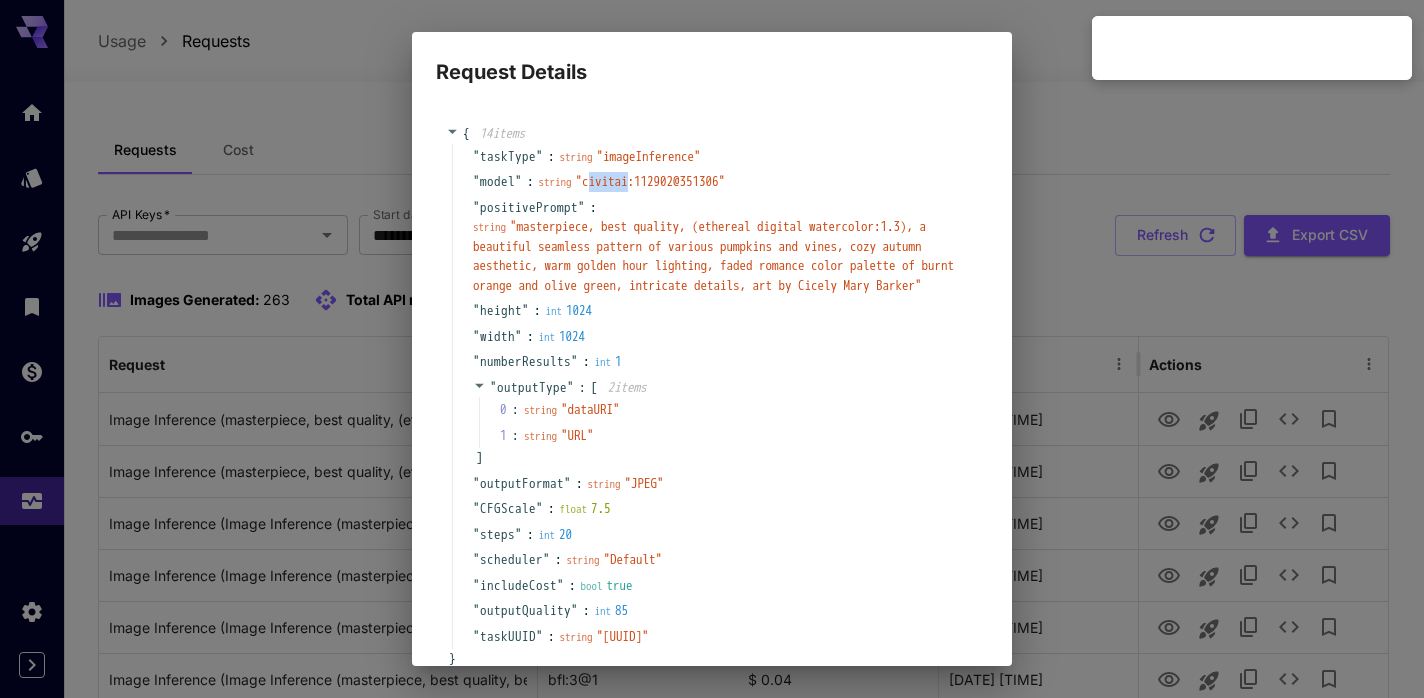 click on "" civitai:[ID]@[ID] "" at bounding box center (651, 181) 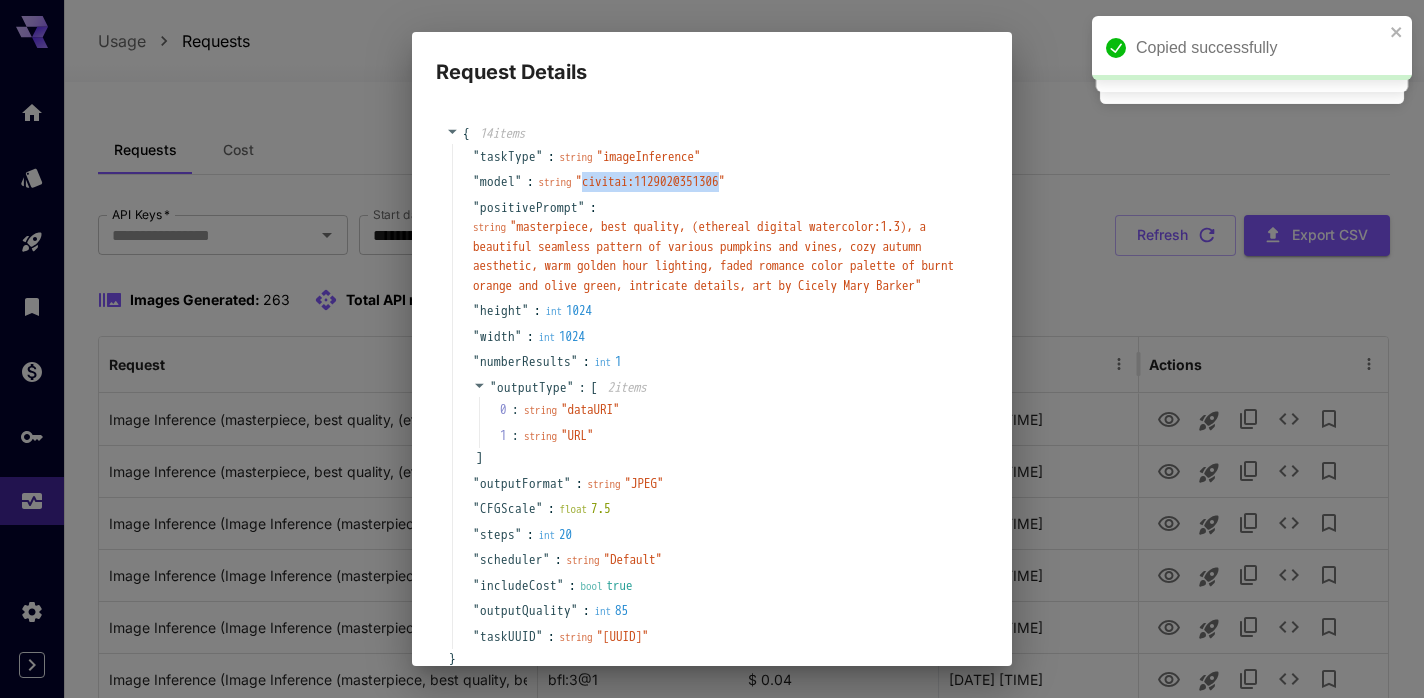 drag, startPoint x: 601, startPoint y: 181, endPoint x: 763, endPoint y: 182, distance: 162.00308 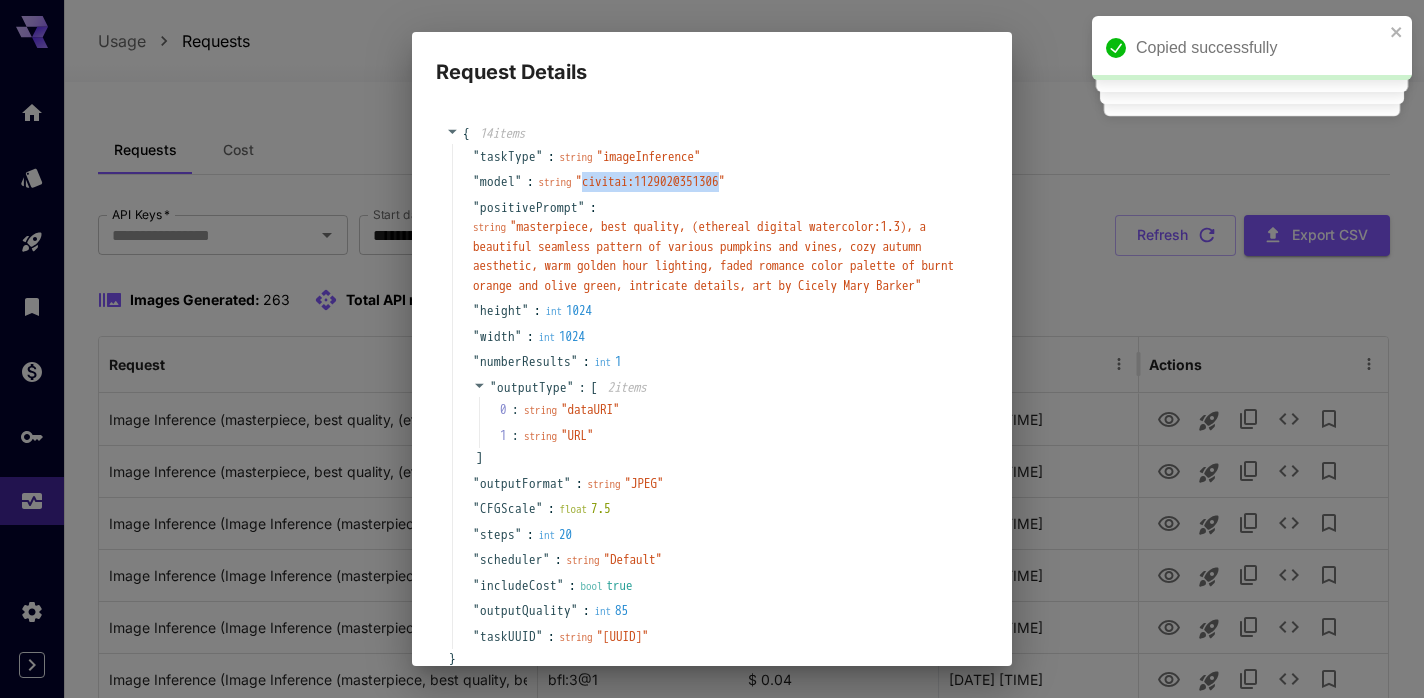 copy on "civitai:112902@351306" 